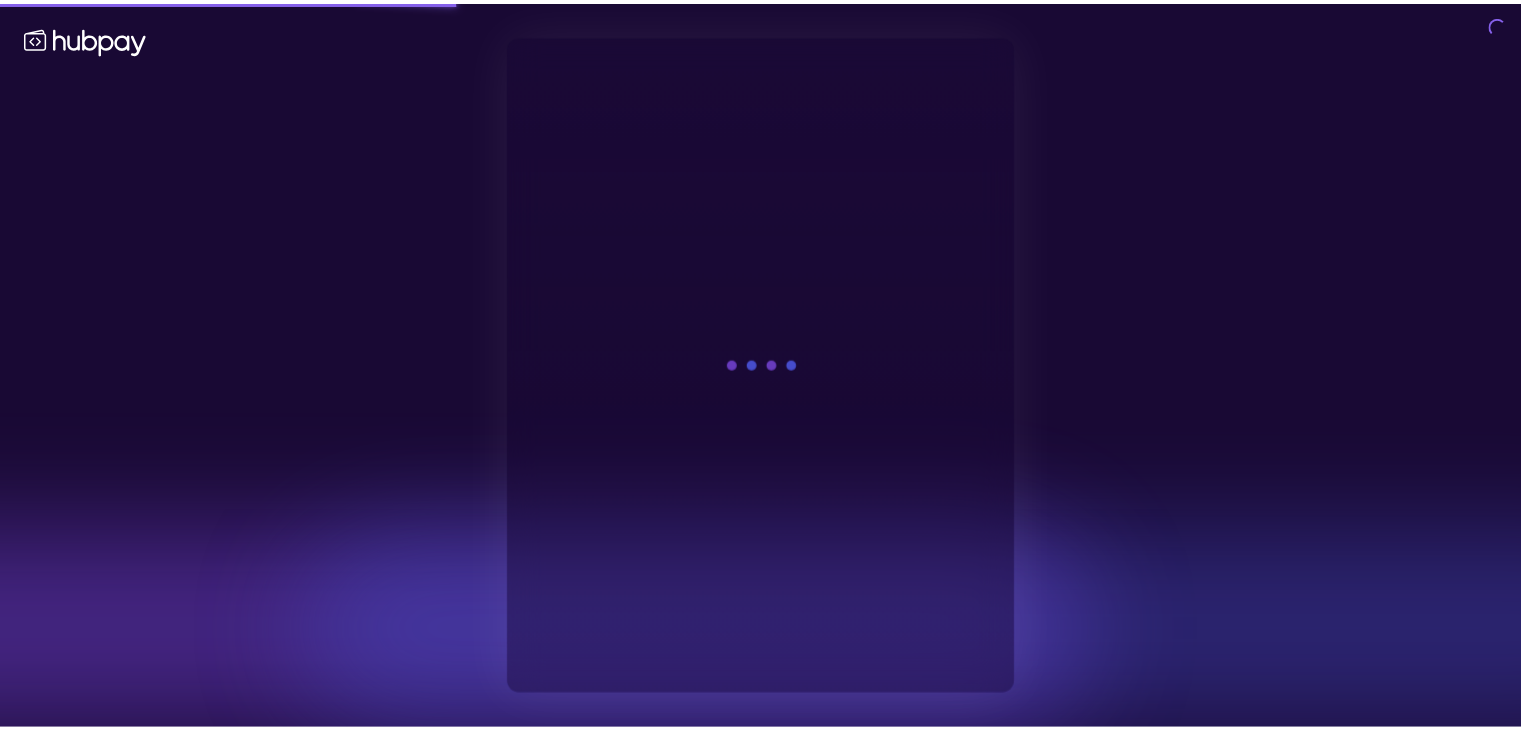 scroll, scrollTop: 0, scrollLeft: 0, axis: both 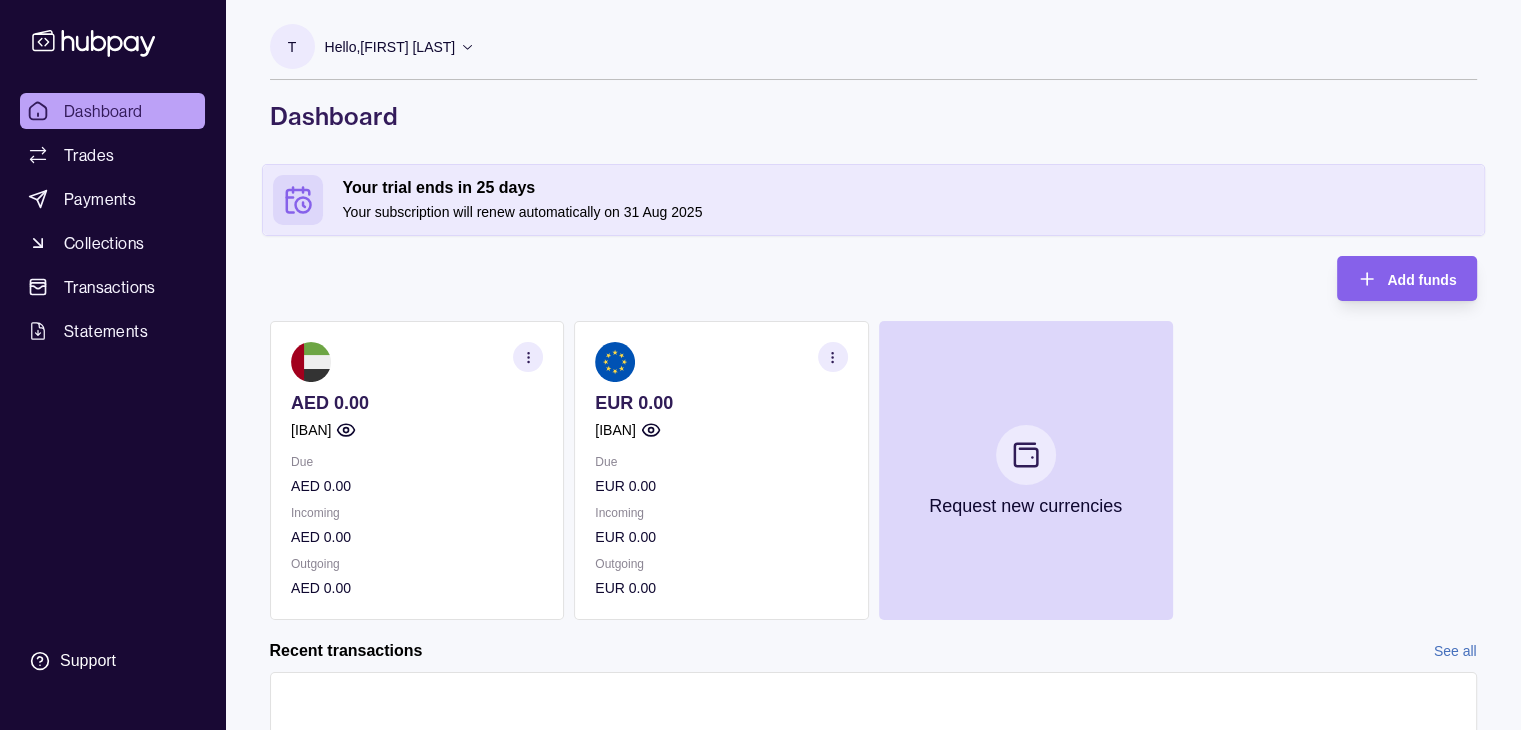 click 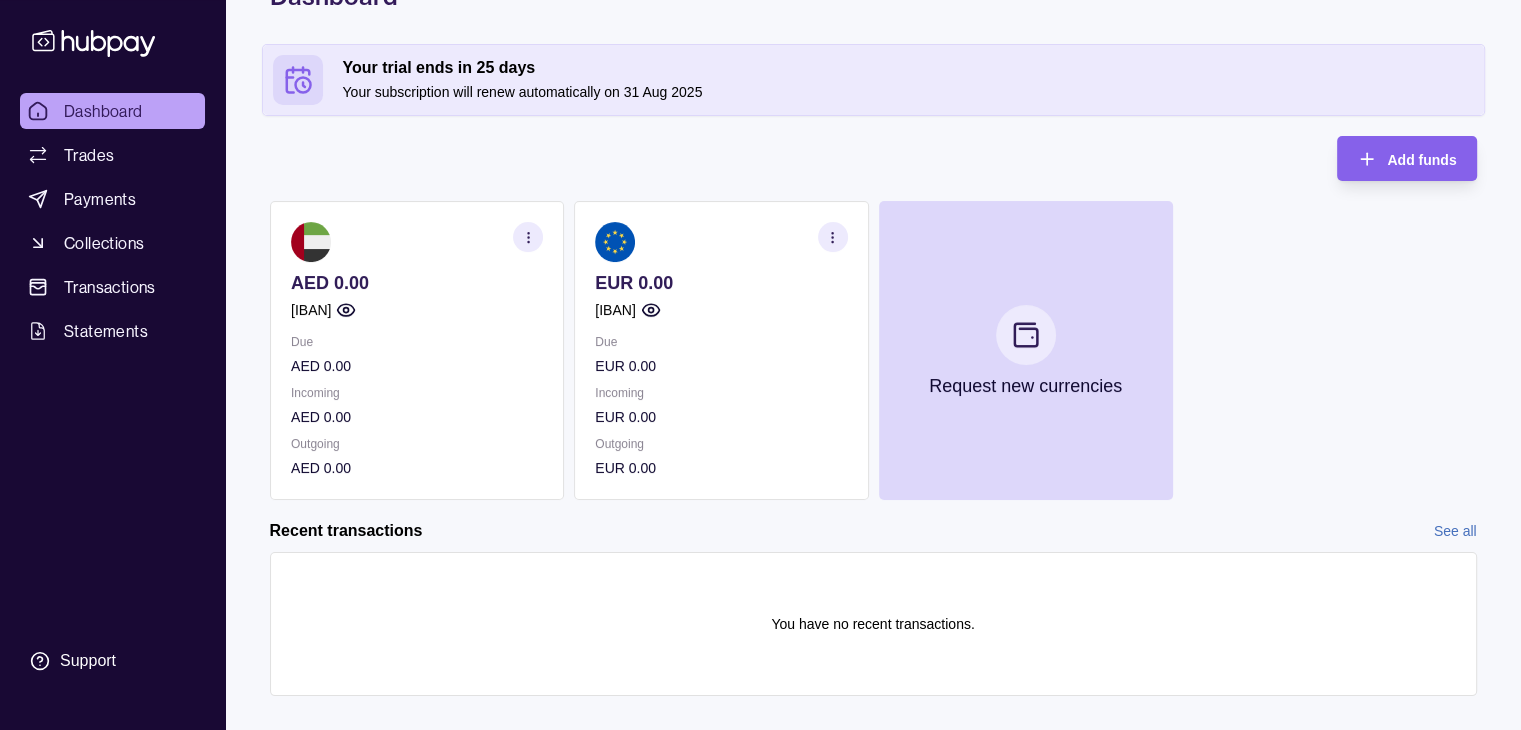 scroll, scrollTop: 274, scrollLeft: 0, axis: vertical 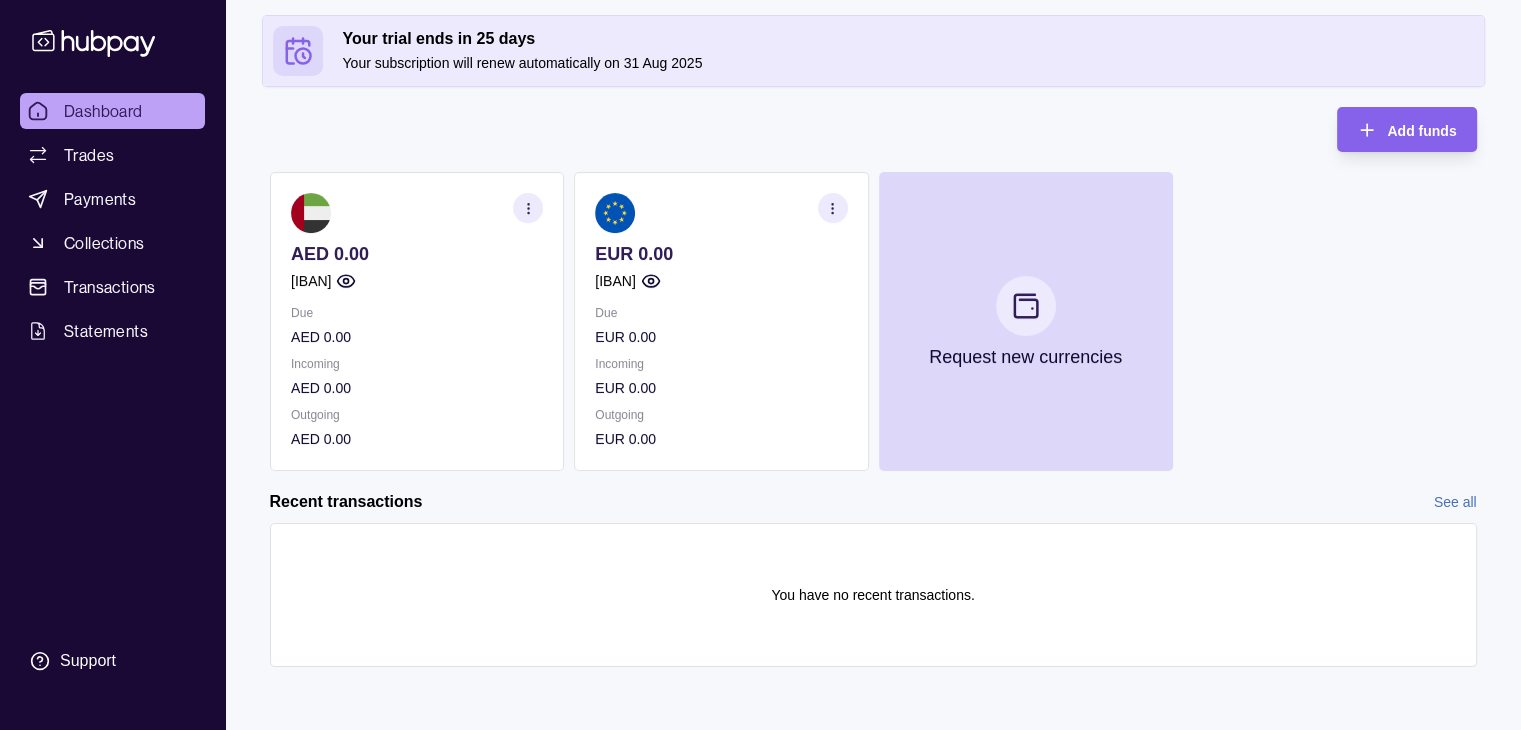 click 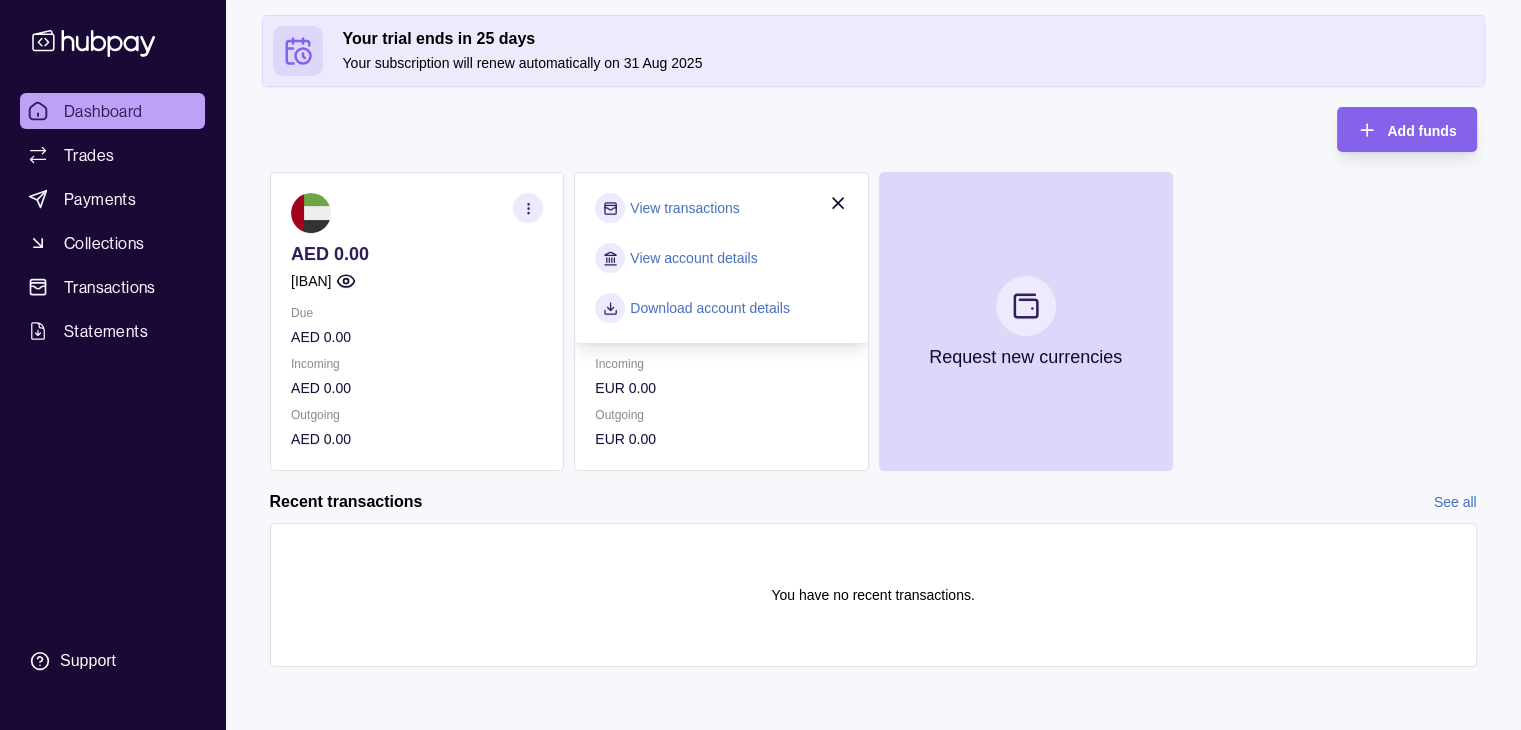 click on "View account details" at bounding box center (693, 258) 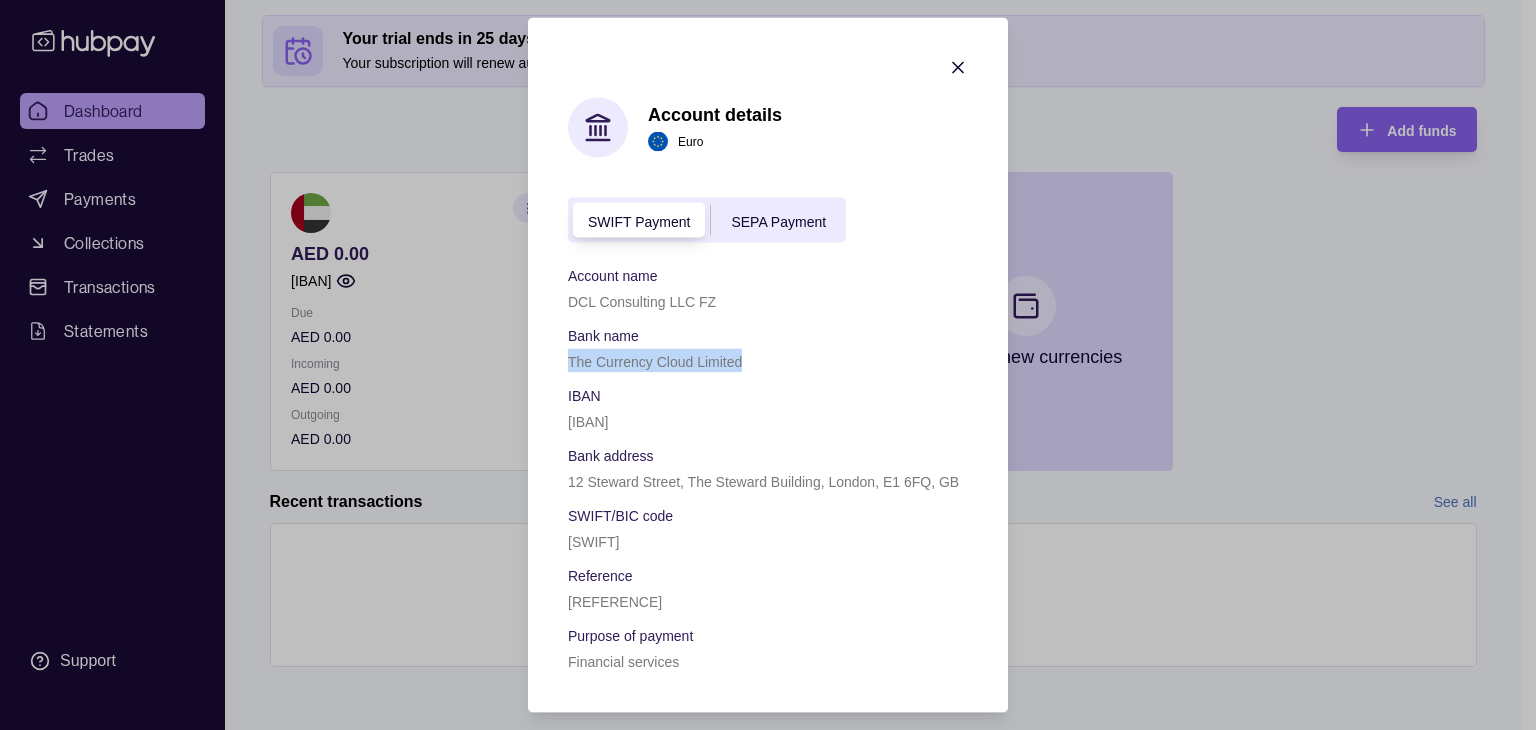 drag, startPoint x: 568, startPoint y: 360, endPoint x: 756, endPoint y: 356, distance: 188.04254 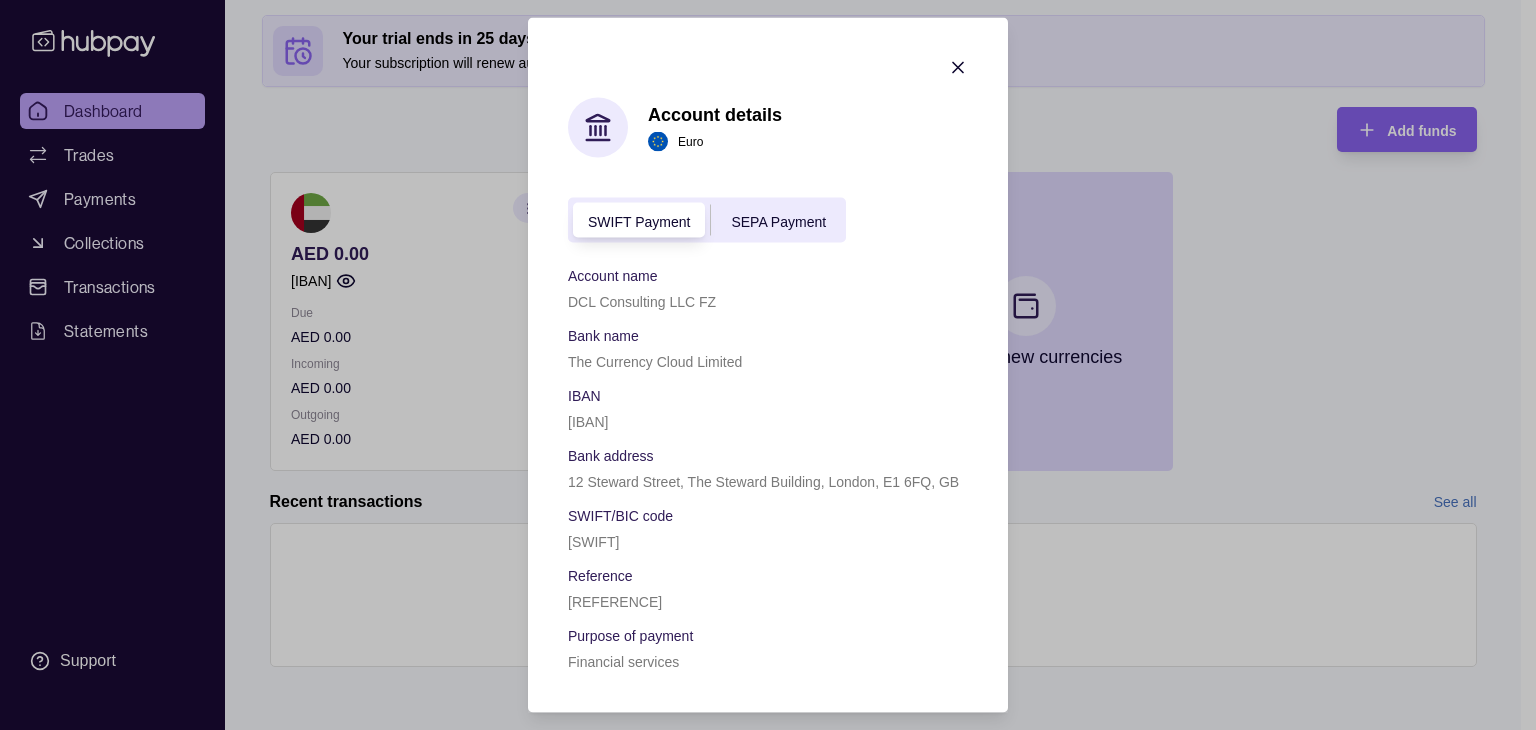 click on "[IBAN]" at bounding box center (768, 421) 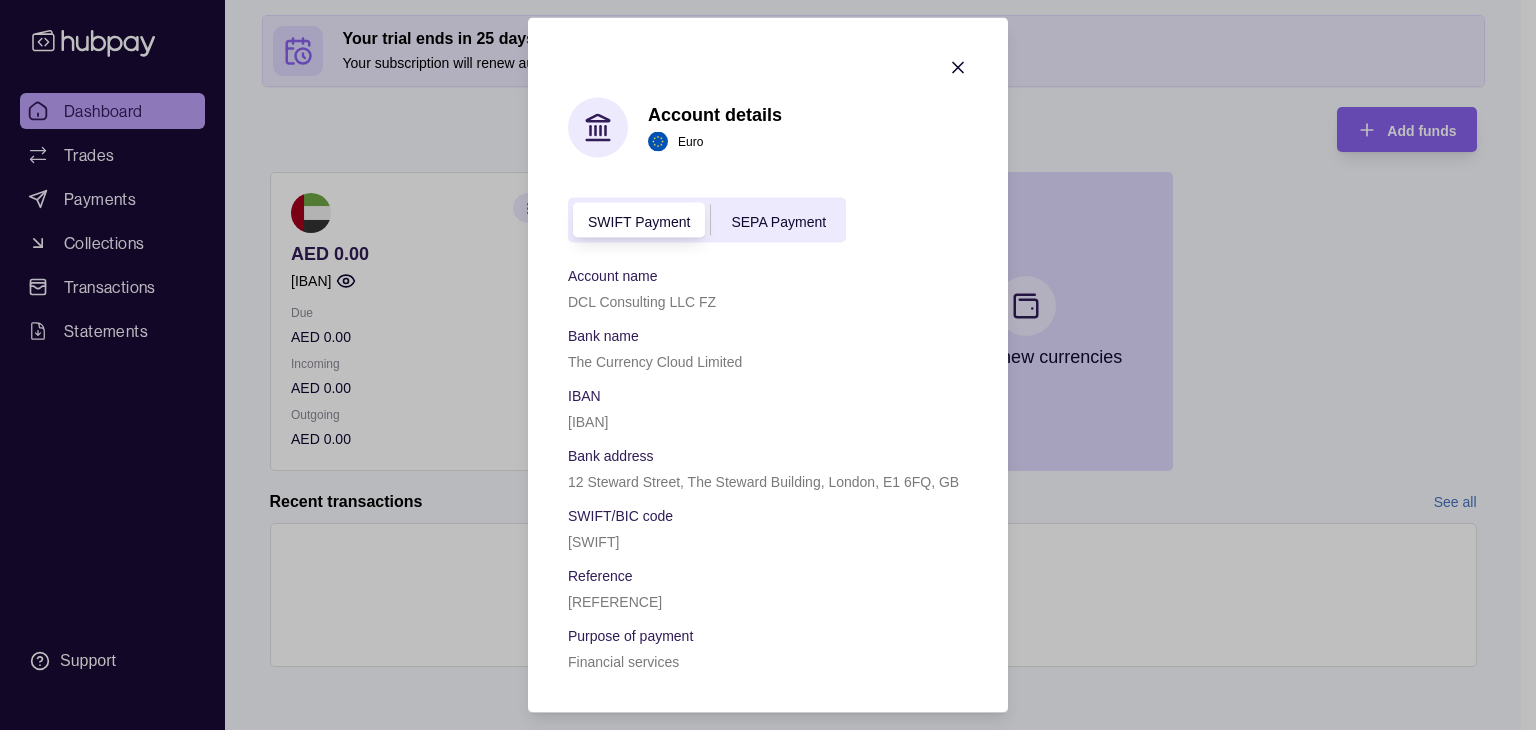 drag, startPoint x: 571, startPoint y: 543, endPoint x: 652, endPoint y: 532, distance: 81.7435 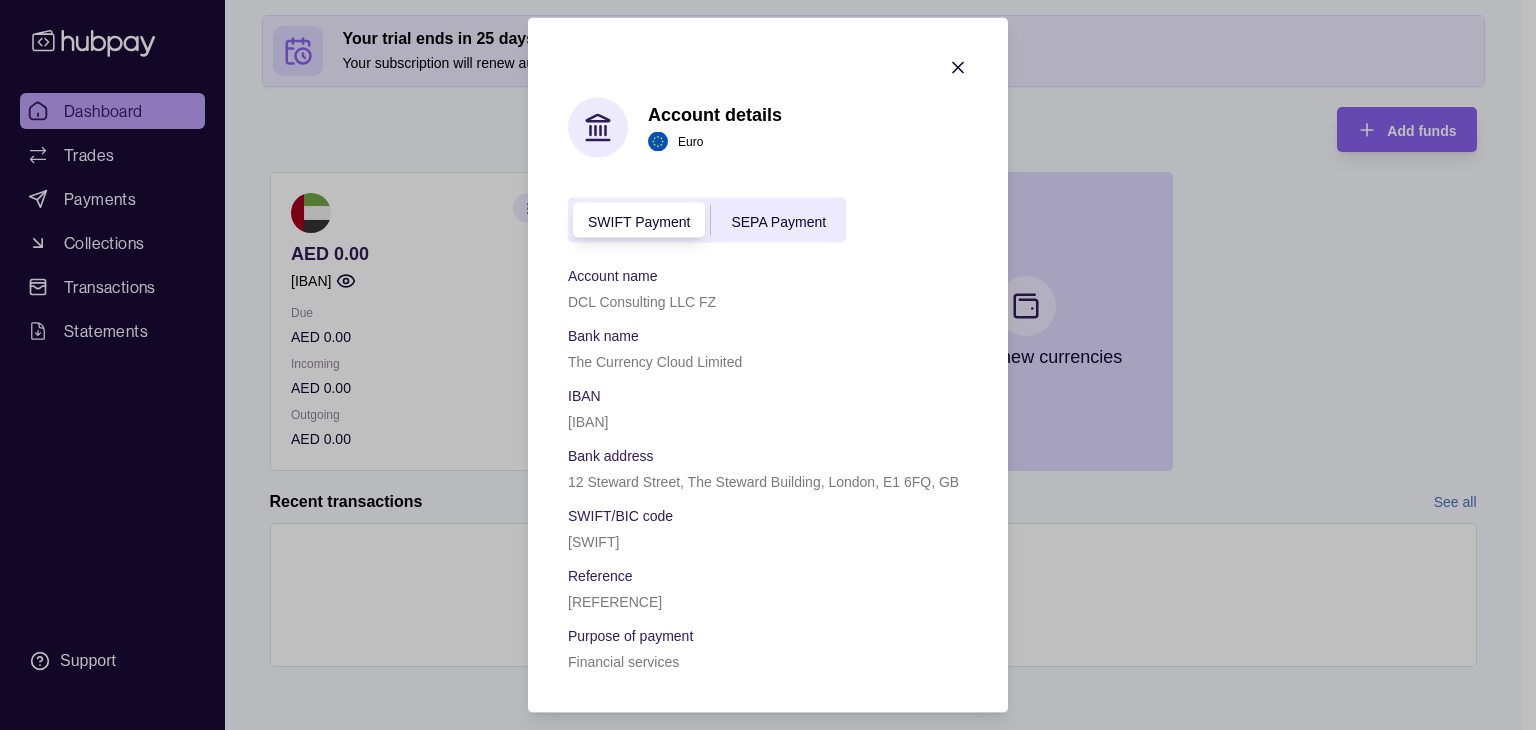 copy on "[SWIFT]" 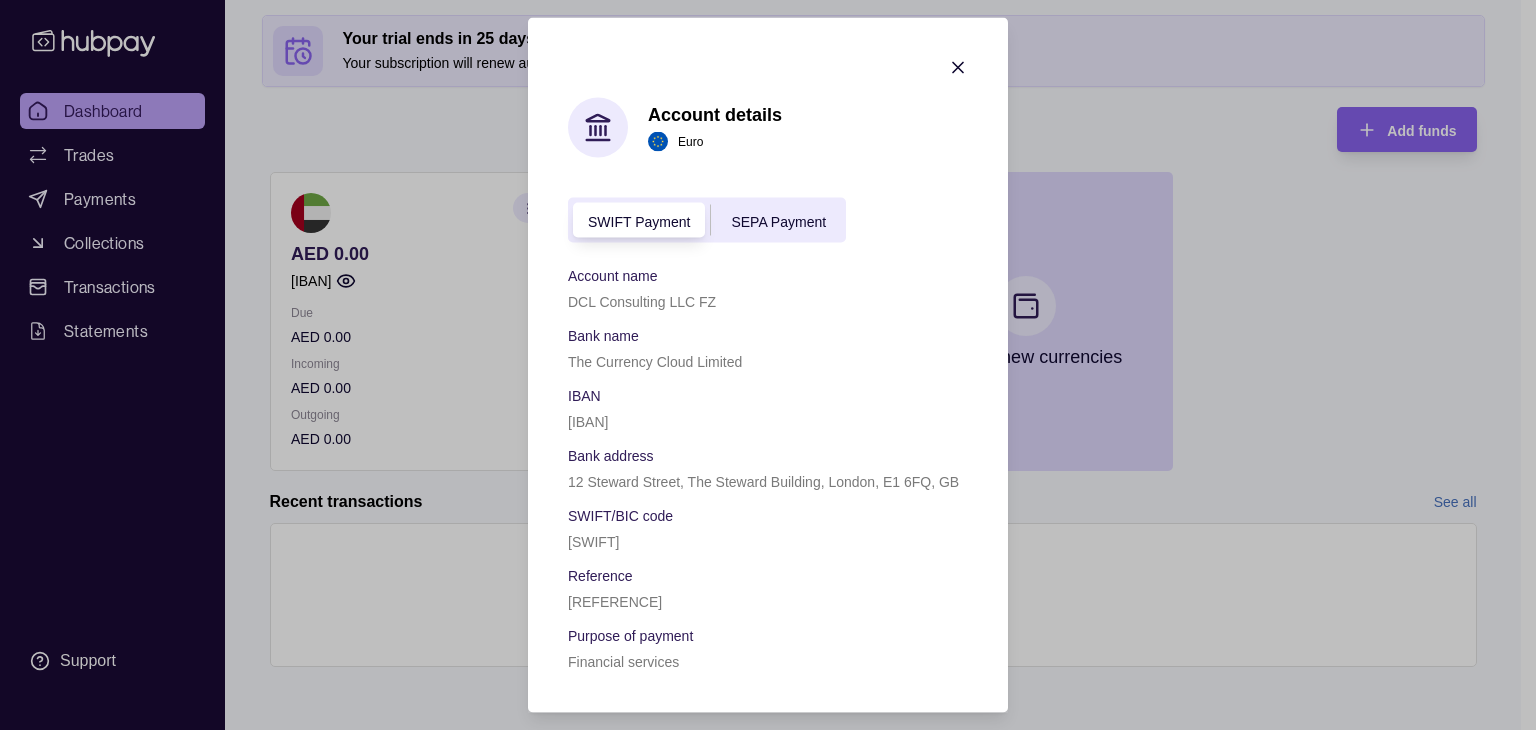 click 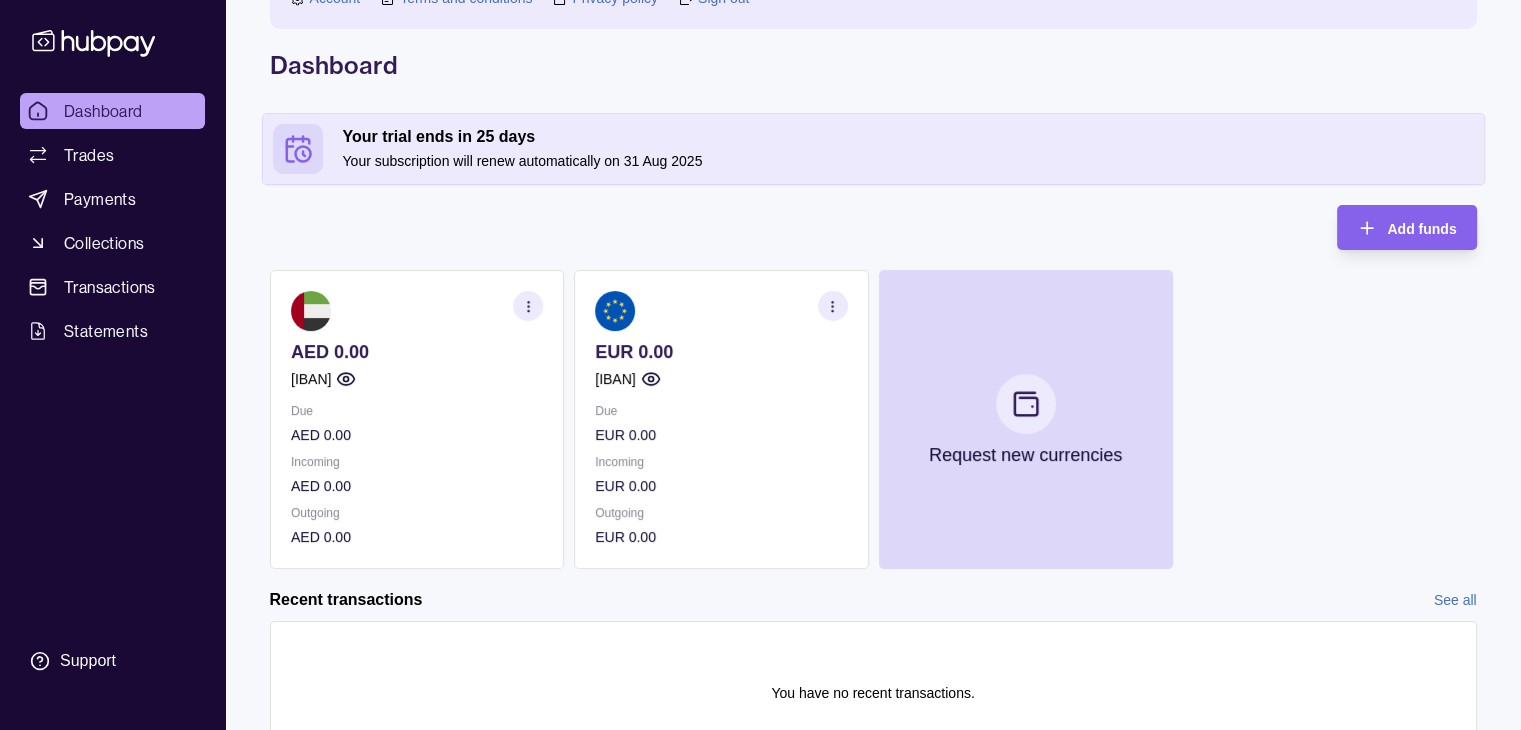 scroll, scrollTop: 174, scrollLeft: 0, axis: vertical 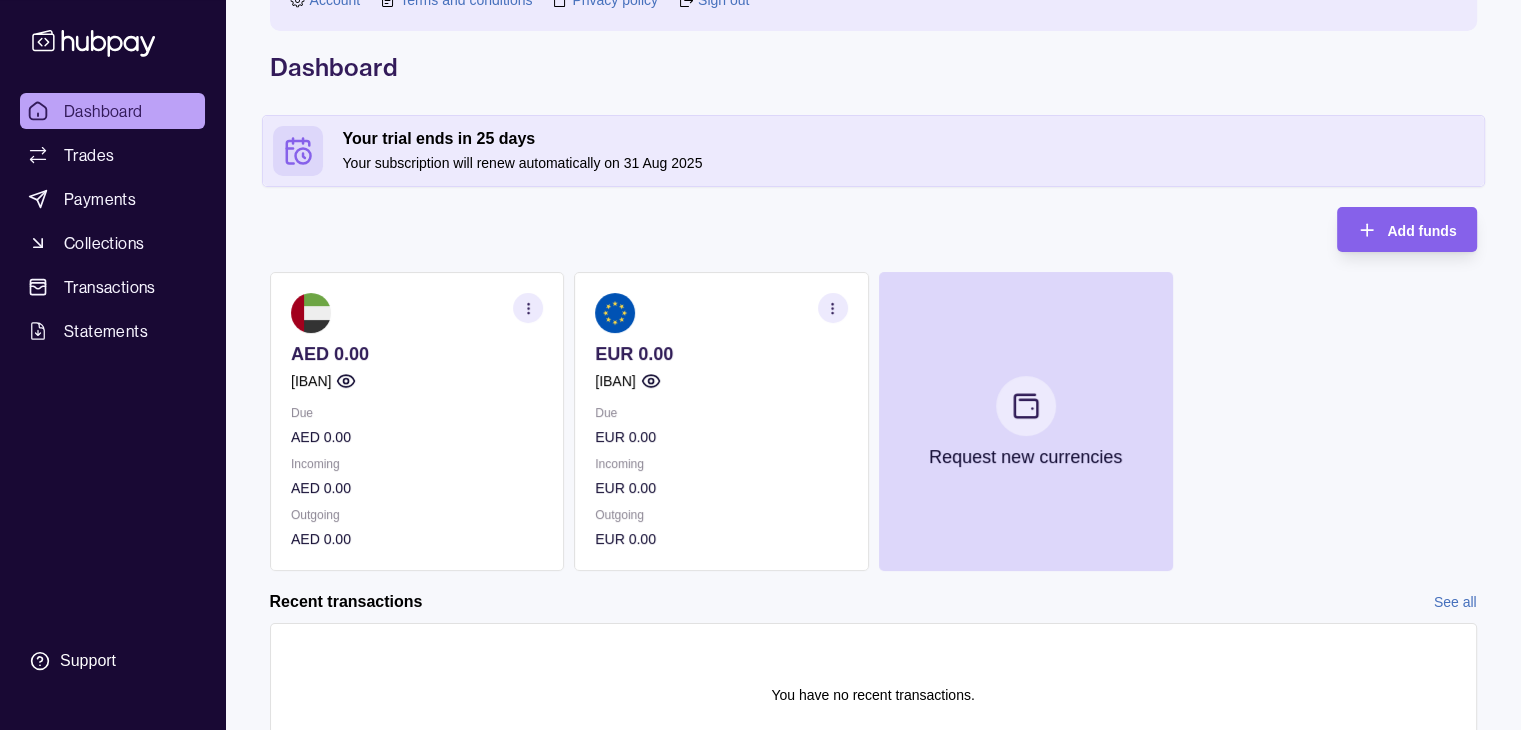 click on "You have no recent transactions." at bounding box center (873, 695) 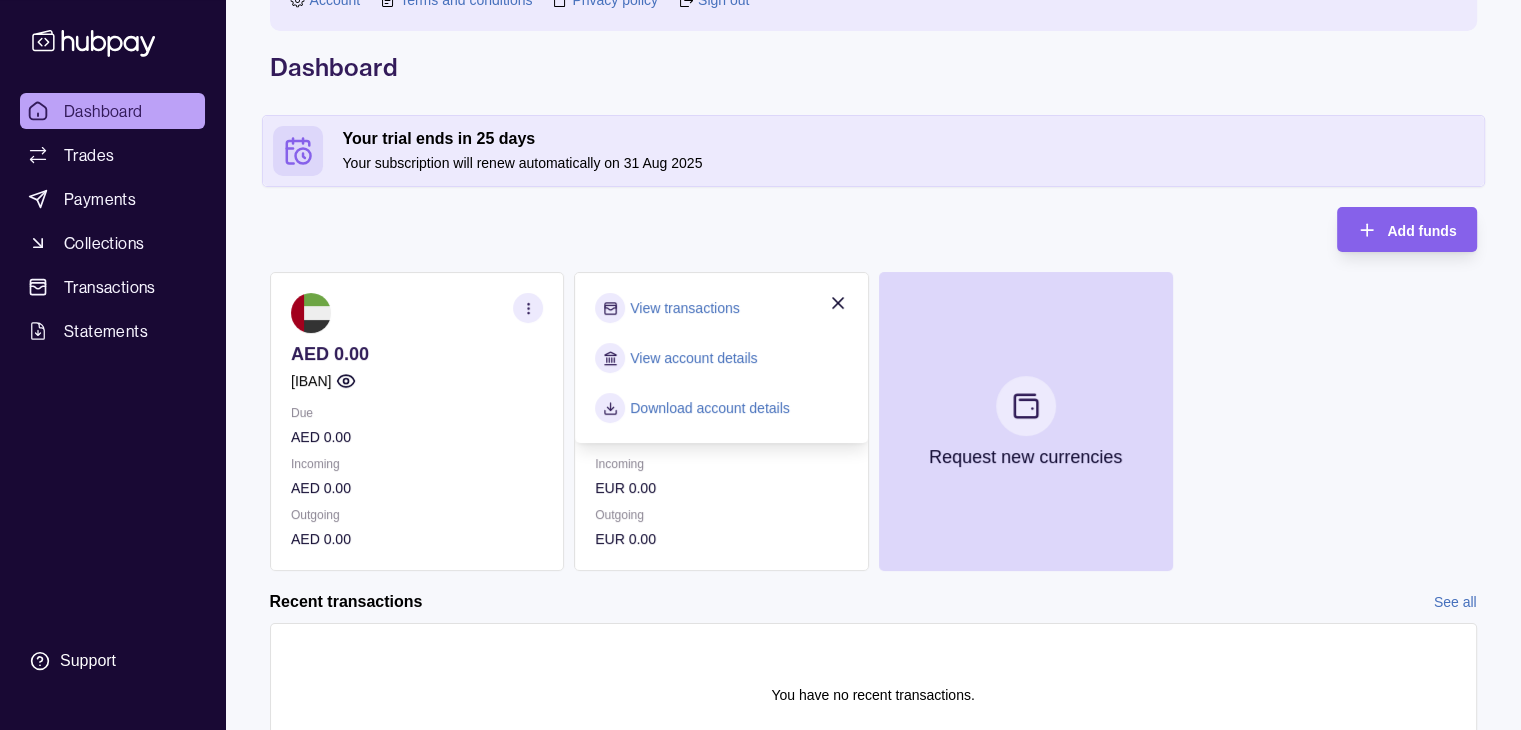 click on "View account details" at bounding box center (693, 358) 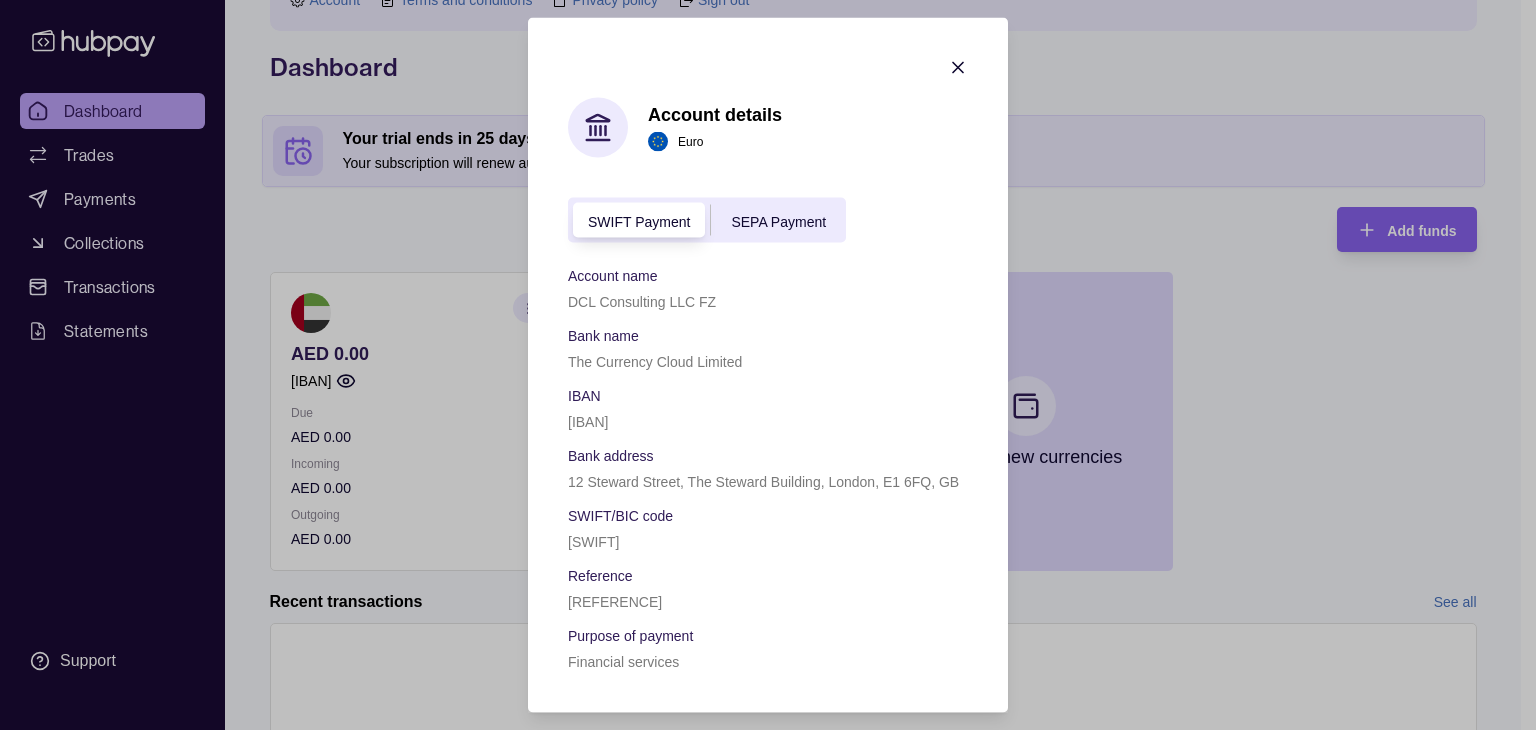 click on "Account details Euro SWIFT Payment SEPA Payment Account name DCL Consulting LLC FZ  Bank name The Currency Cloud Limited IBAN [IBAN] Bank address [NUMBER] [STREET], [BUILDING], [CITY], [POSTAL_CODE], [COUNTRY] SWIFT/BIC code [SWIFT] Reference [REFERENCE] Purpose of payment Financial services" at bounding box center (768, 365) 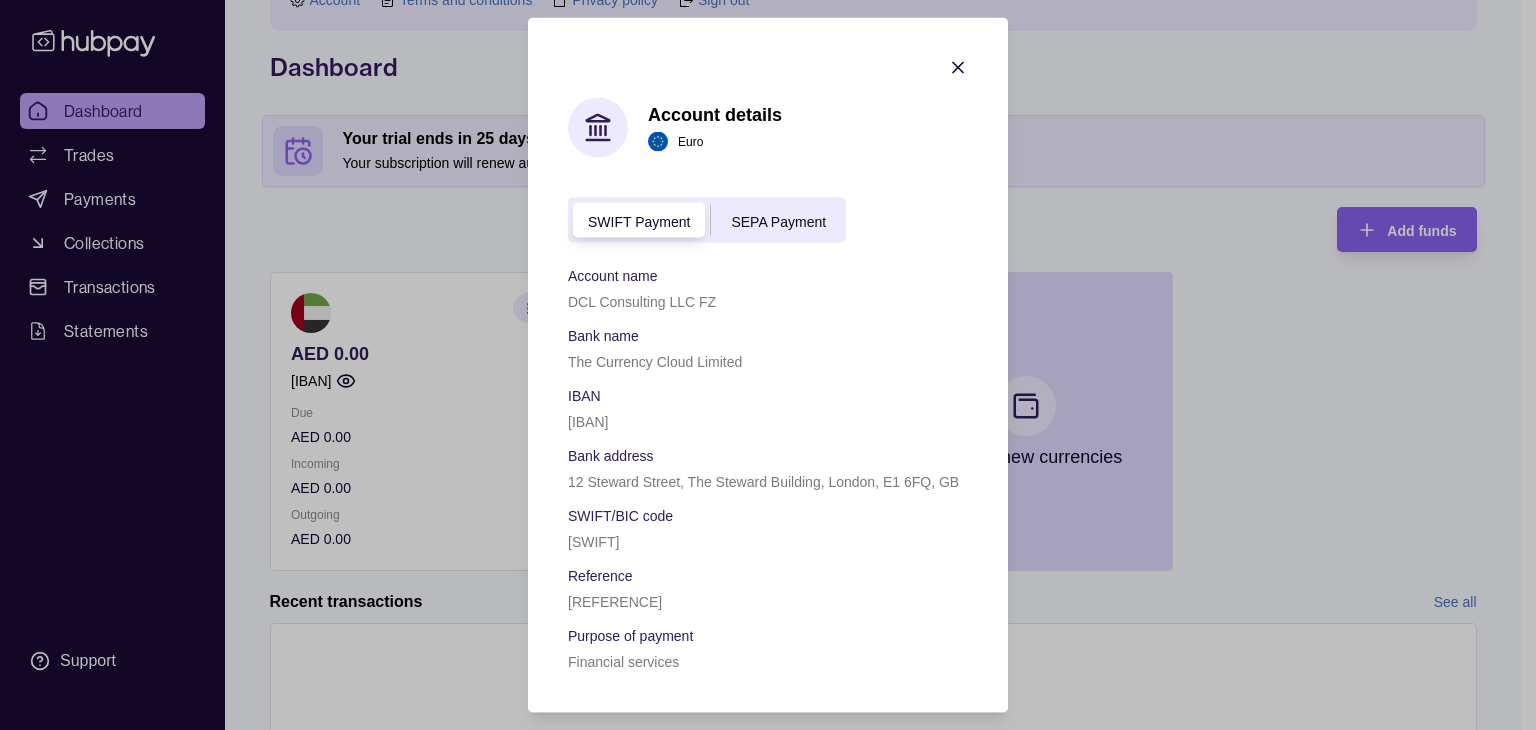 click 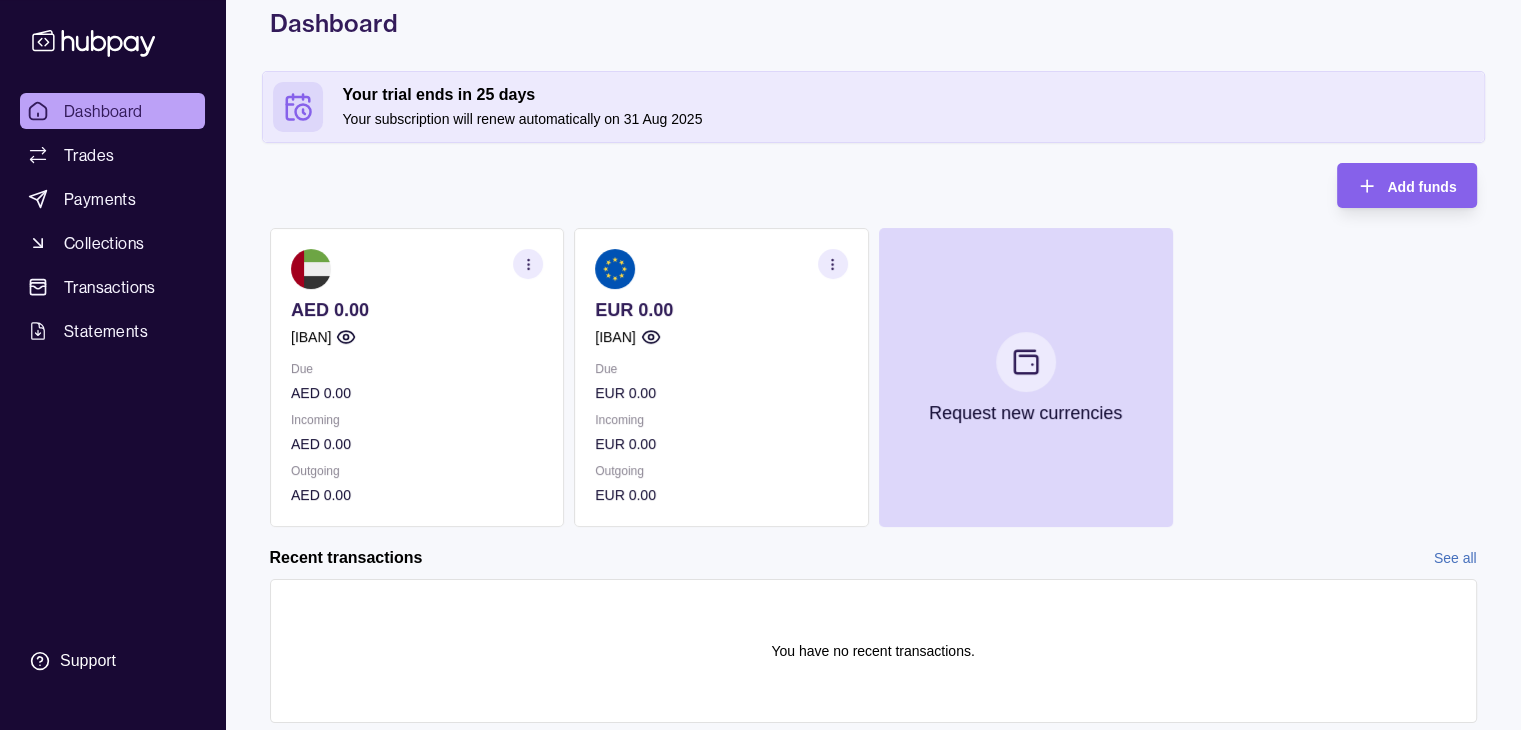 scroll, scrollTop: 274, scrollLeft: 0, axis: vertical 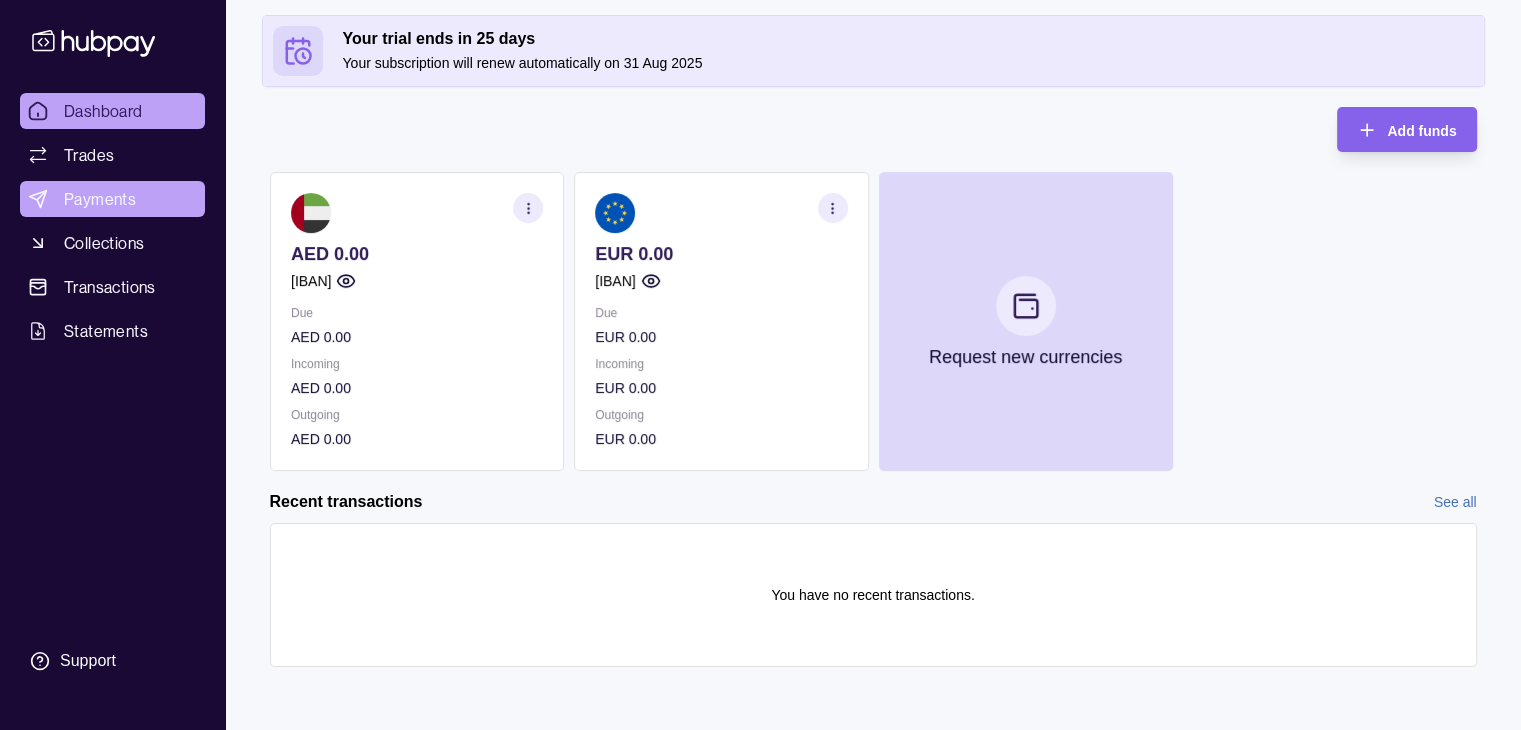 click on "Payments" at bounding box center (100, 199) 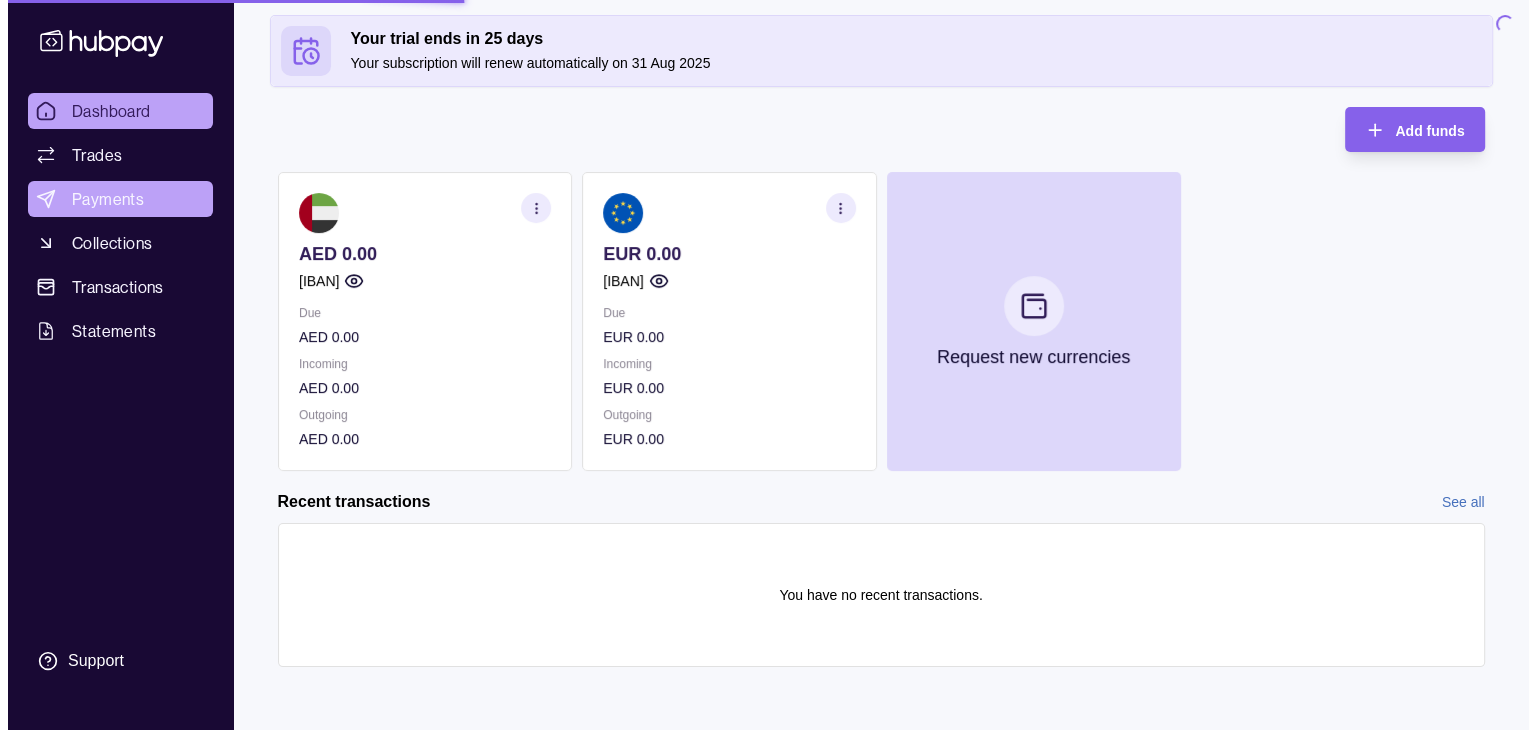 scroll, scrollTop: 0, scrollLeft: 0, axis: both 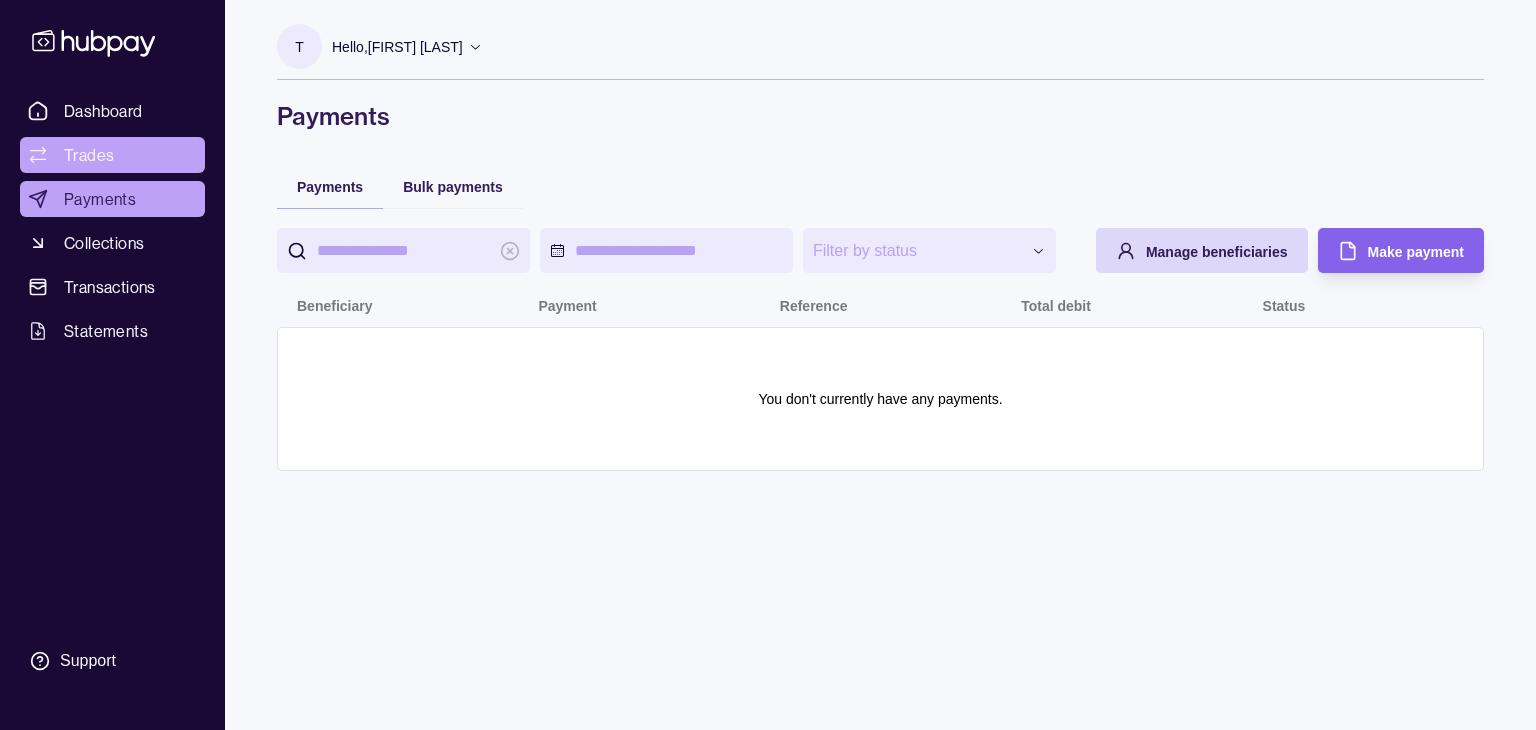 click on "Trades" at bounding box center (112, 155) 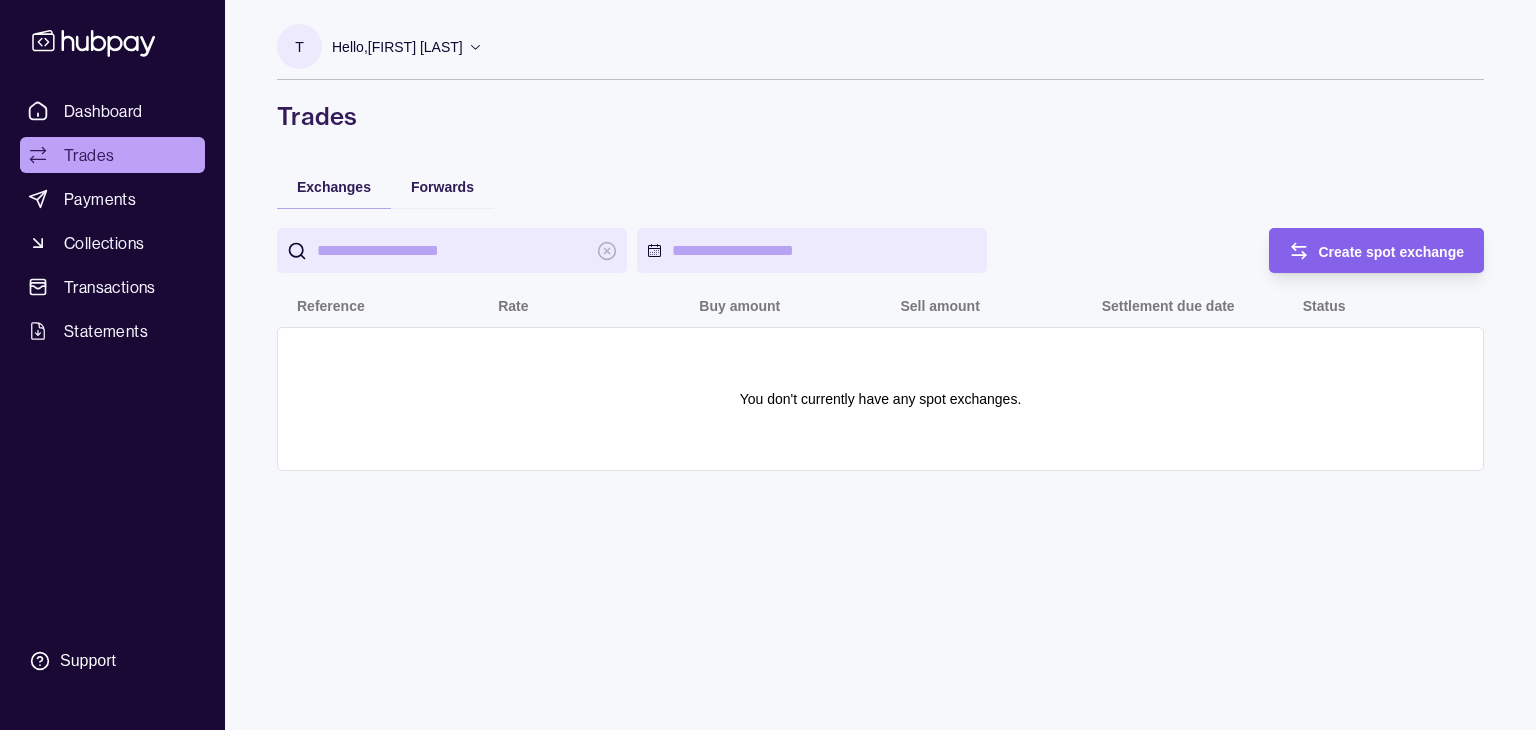 click at bounding box center [452, 250] 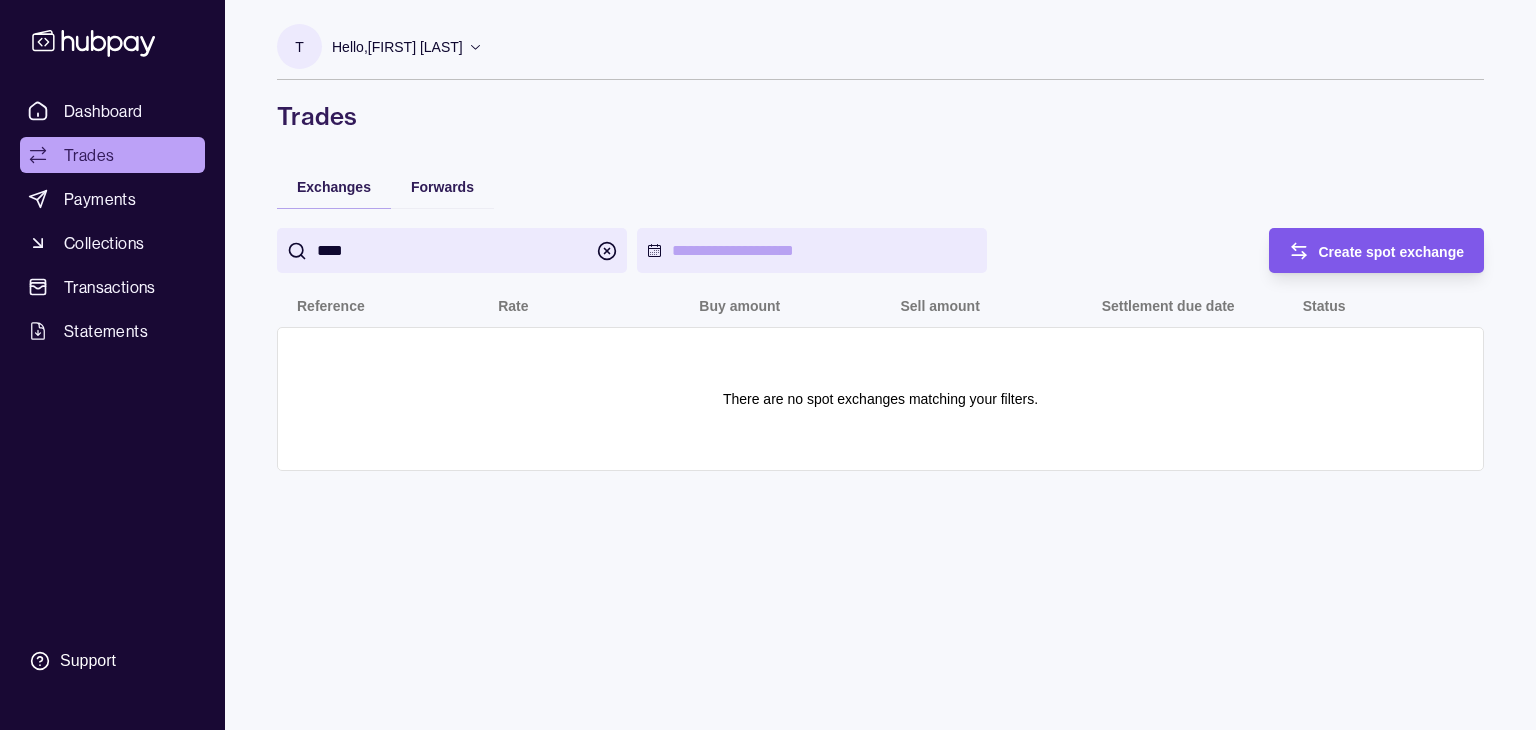 type on "****" 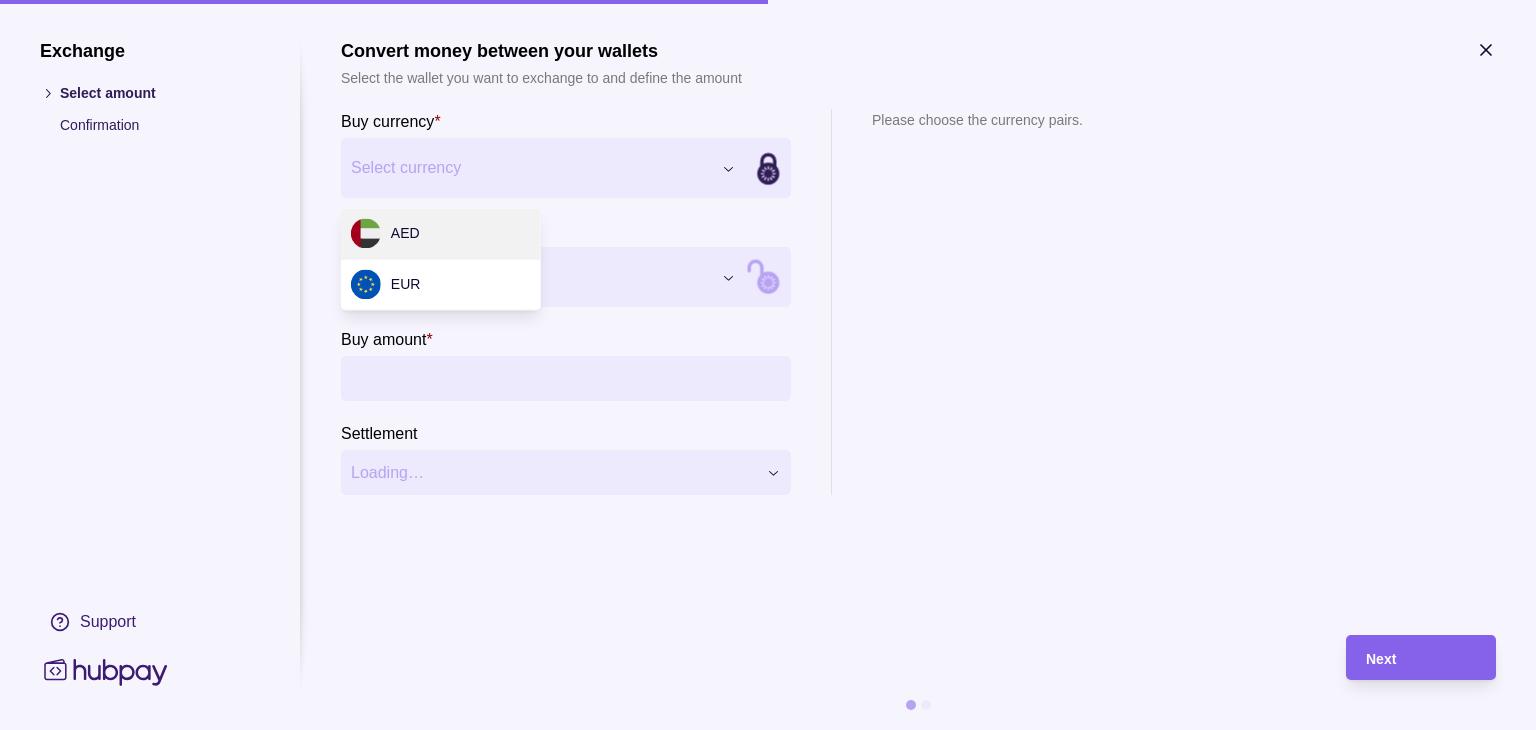 click on "Exchange Select amount Confirmation Support Convert money between your wallets Select the wallet you want to exchange to and define the amount Buy currency  * Select currency *** *** Sell currency  * Select currency *** *** Buy amount  * Settlement Loading… Please choose the currency pairs. Next" at bounding box center [768, 730] 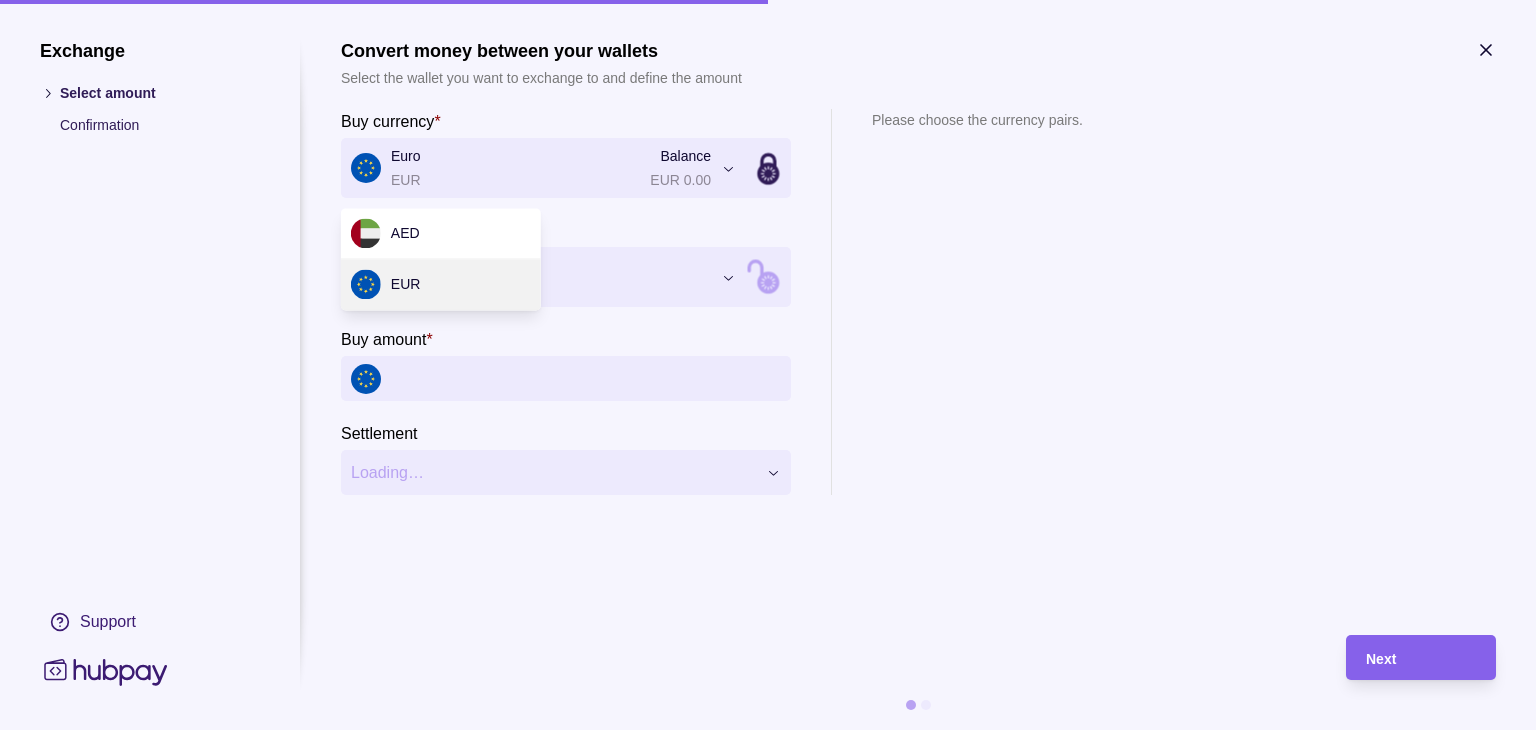 click on "Exchange Select amount Confirmation Support Convert money between your wallets Select the wallet you want to exchange to and define the amount Buy currency  * Euro EUR Balance EUR 0.00 *** *** Sell currency  * Select currency *** *** Buy amount  * Settlement Loading… Please choose the currency pairs. Next" at bounding box center (768, 730) 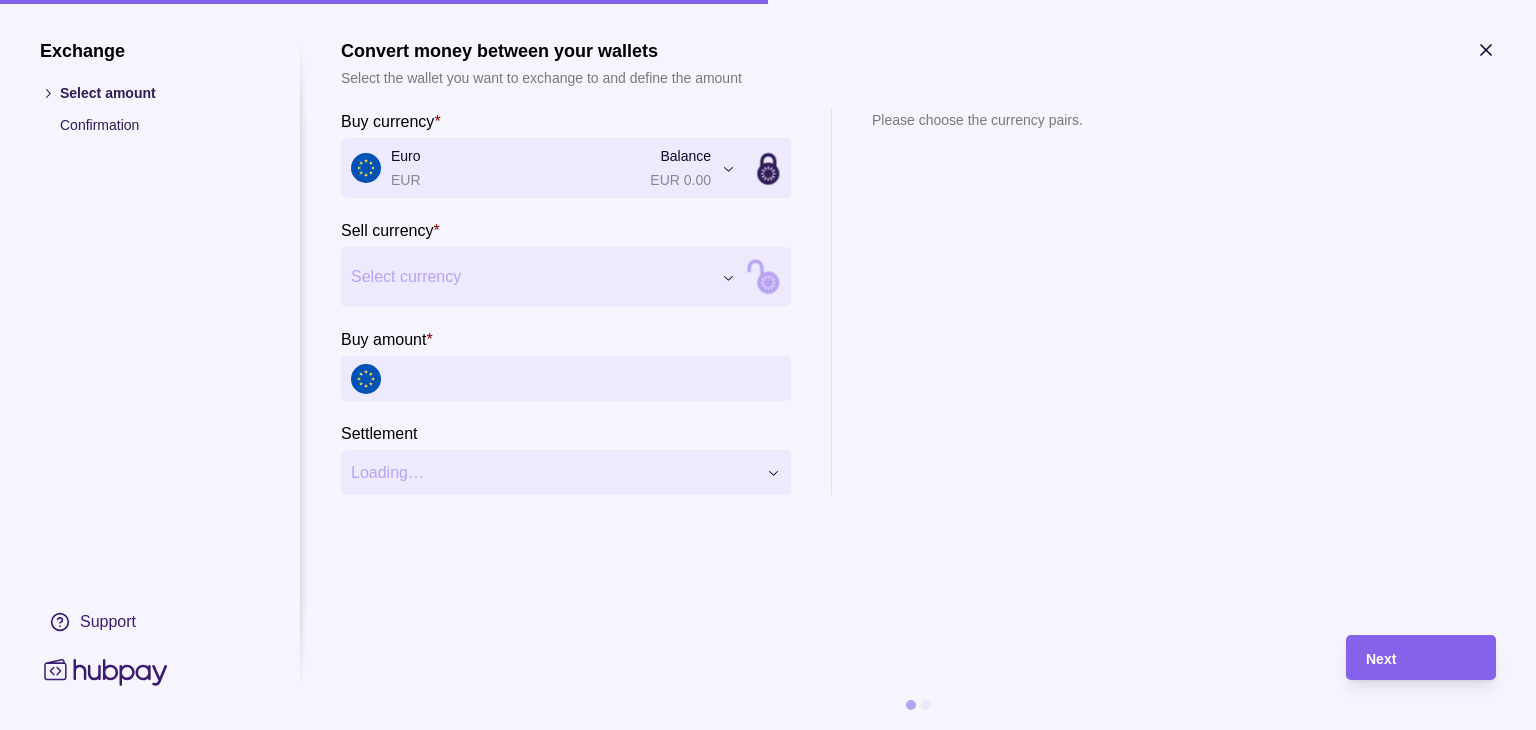 click on "Exchange Select amount Confirmation Support Convert money between your wallets Select the wallet you want to exchange to and define the amount Buy currency  * Euro EUR Balance EUR 0.00 *** *** Sell currency  * Select currency *** *** Buy amount  * Settlement Loading… Please choose the currency pairs. Next" at bounding box center [768, 730] 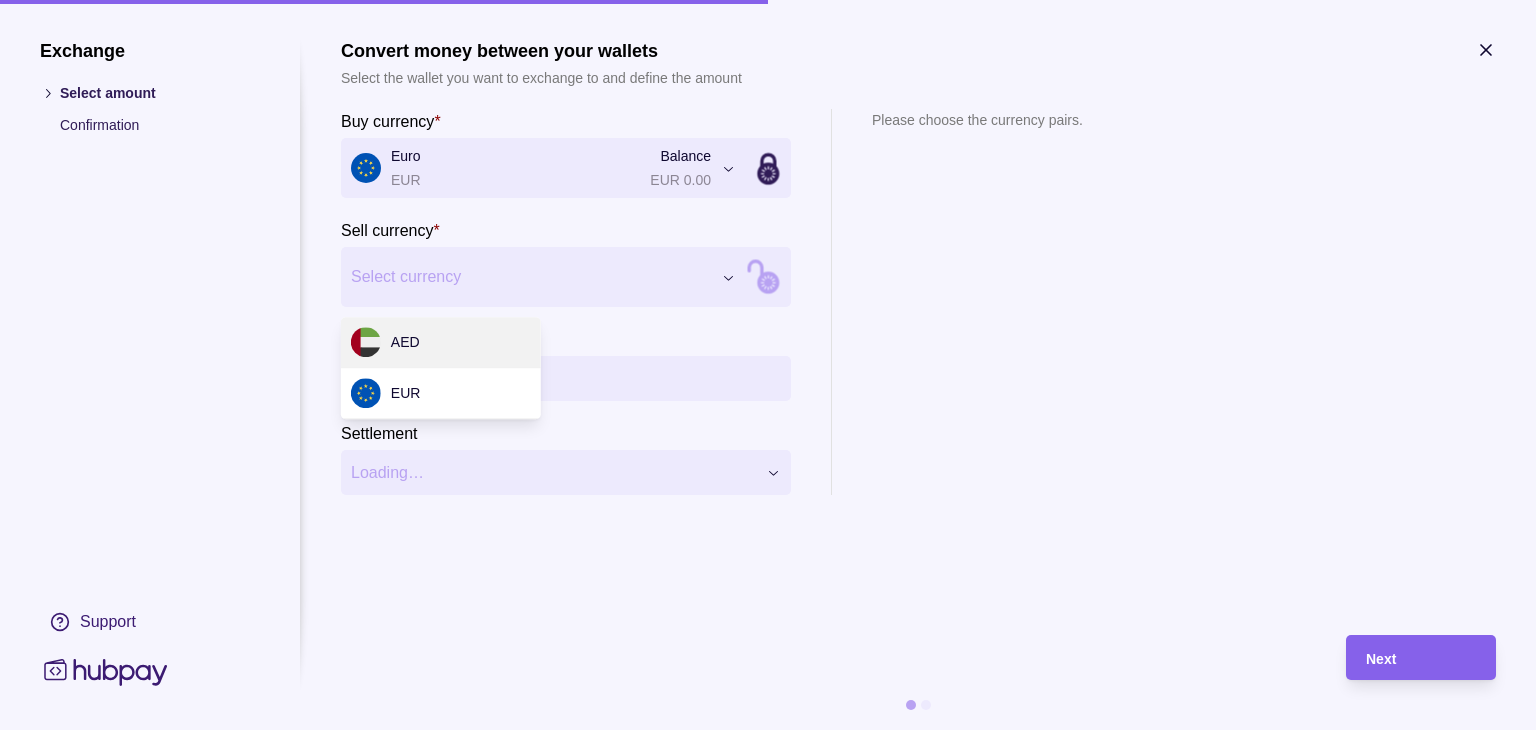 click on "Exchange Select amount Confirmation Support Convert money between your wallets Select the wallet you want to exchange to and define the amount Buy currency  * Euro EUR Balance EUR 0.00 *** *** Sell currency  * Select currency *** *** Buy amount  * Settlement Loading… Please choose the currency pairs. Next" at bounding box center (768, 730) 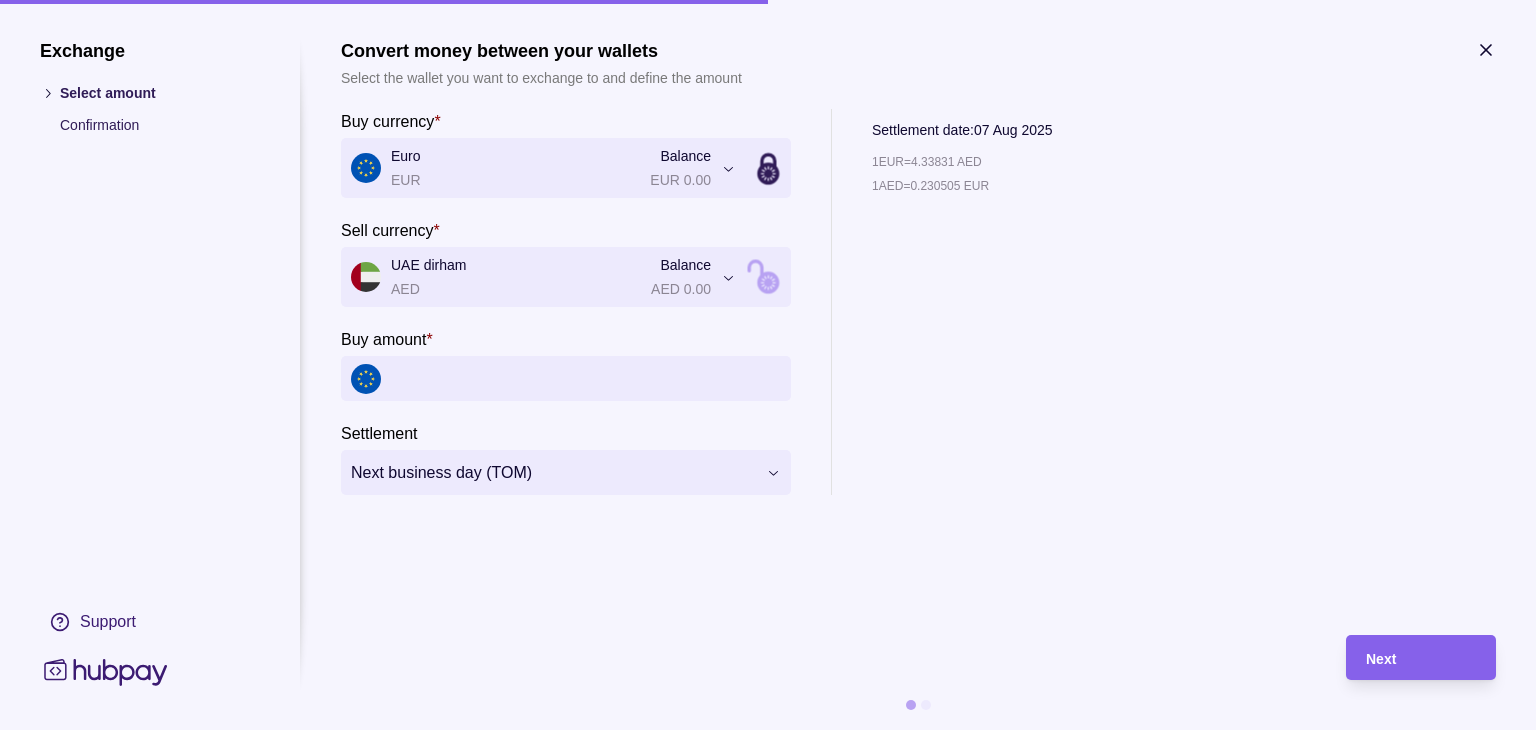click on "**********" at bounding box center [768, 730] 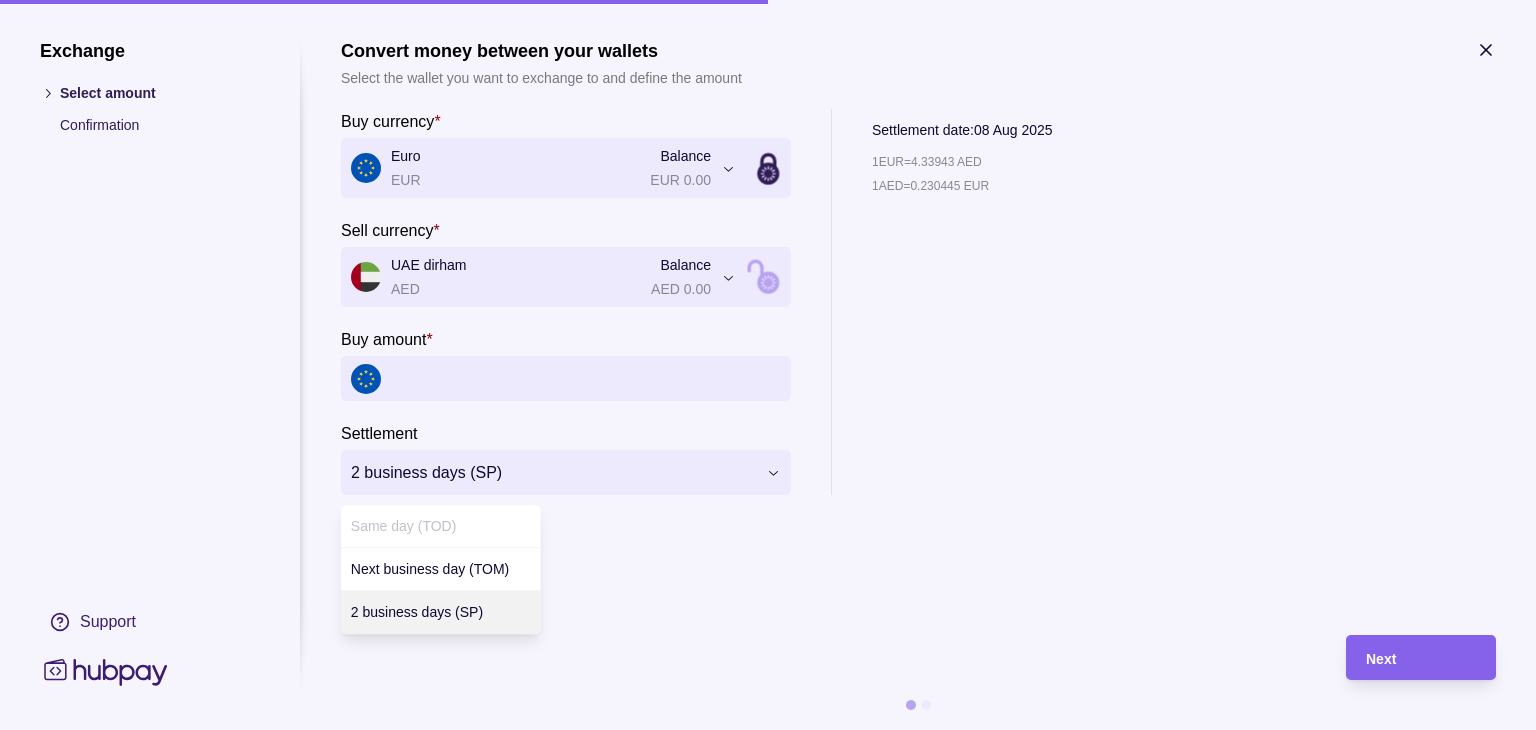 click on "**********" at bounding box center (768, 730) 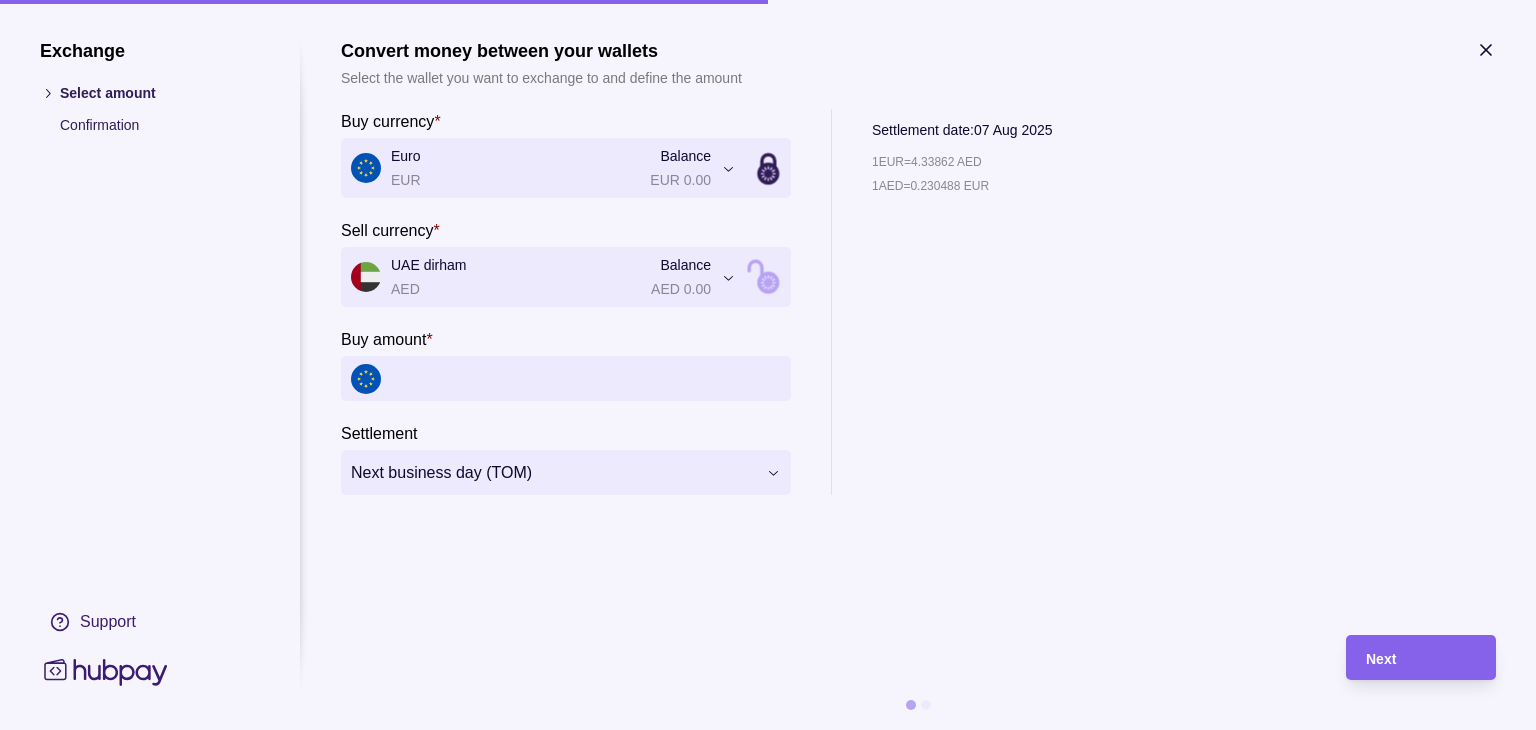 click on "**********" at bounding box center (768, 730) 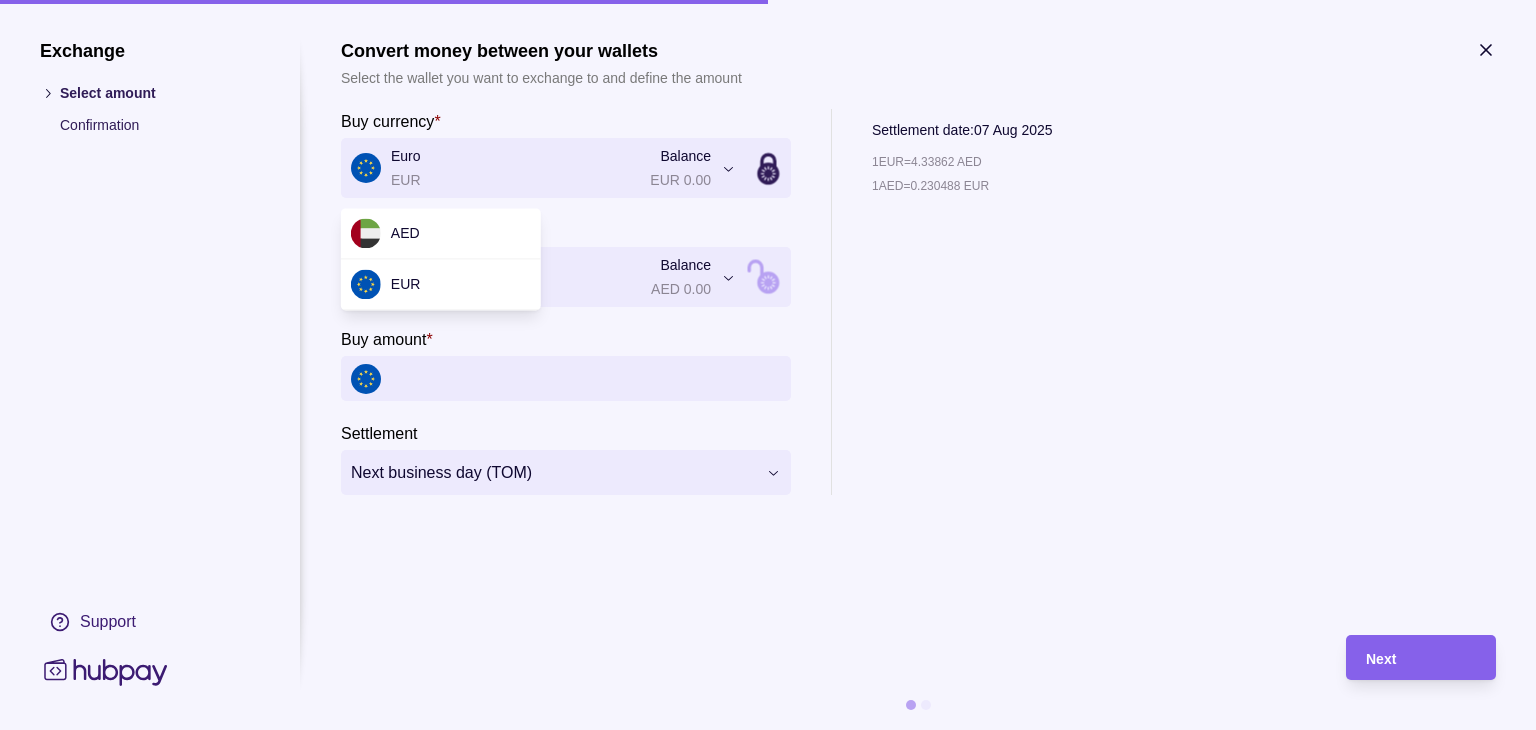 click on "**********" at bounding box center (768, 730) 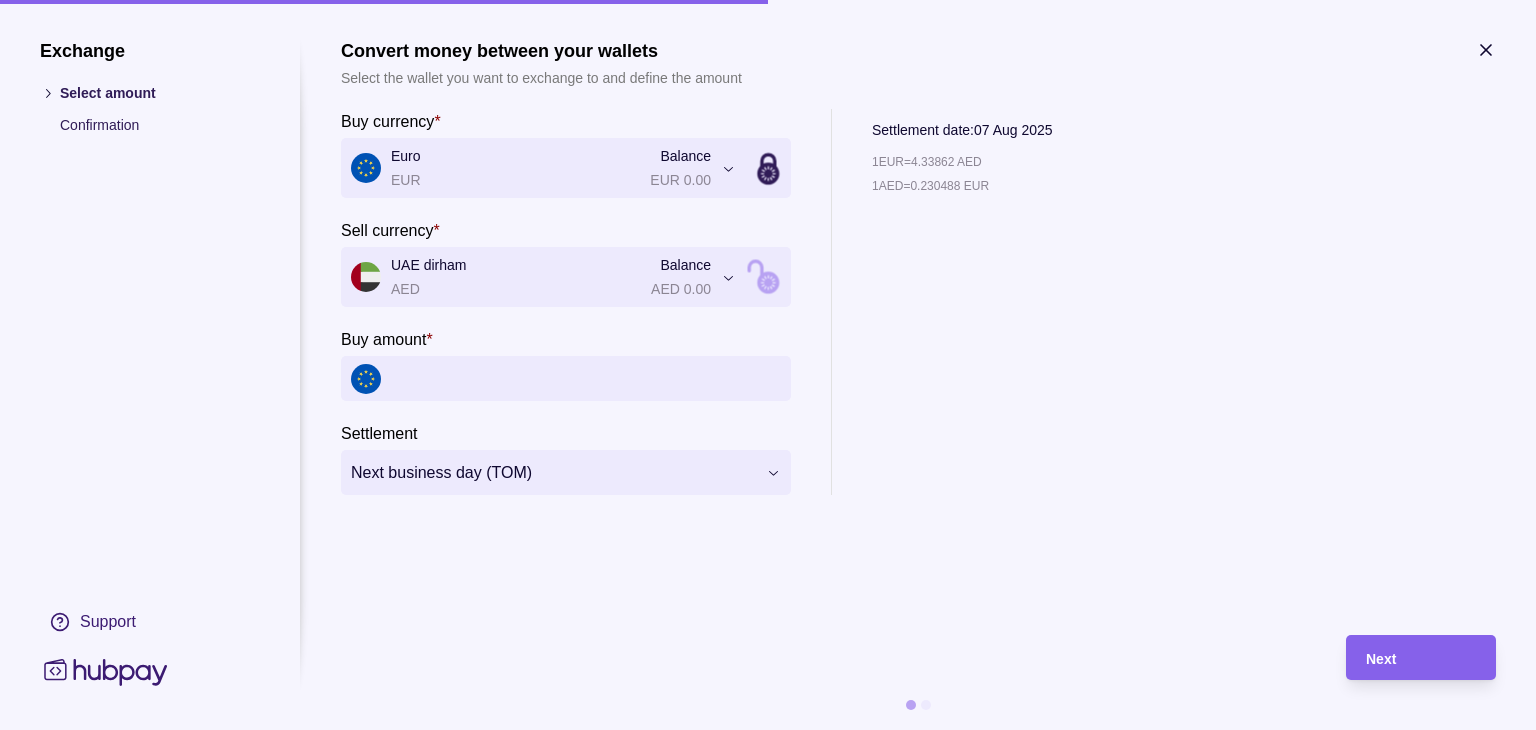 click on "**********" at bounding box center [768, 730] 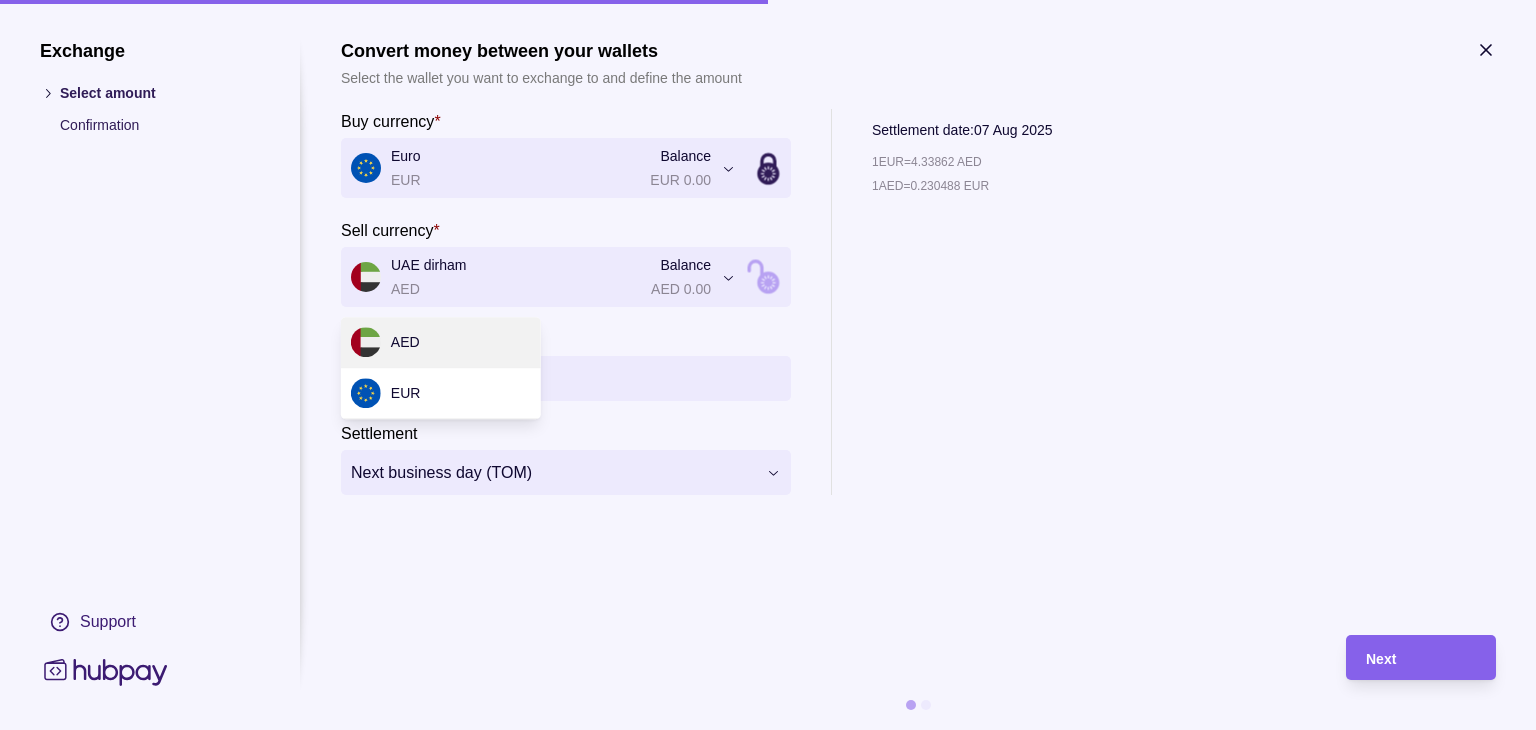 click on "**********" at bounding box center (768, 730) 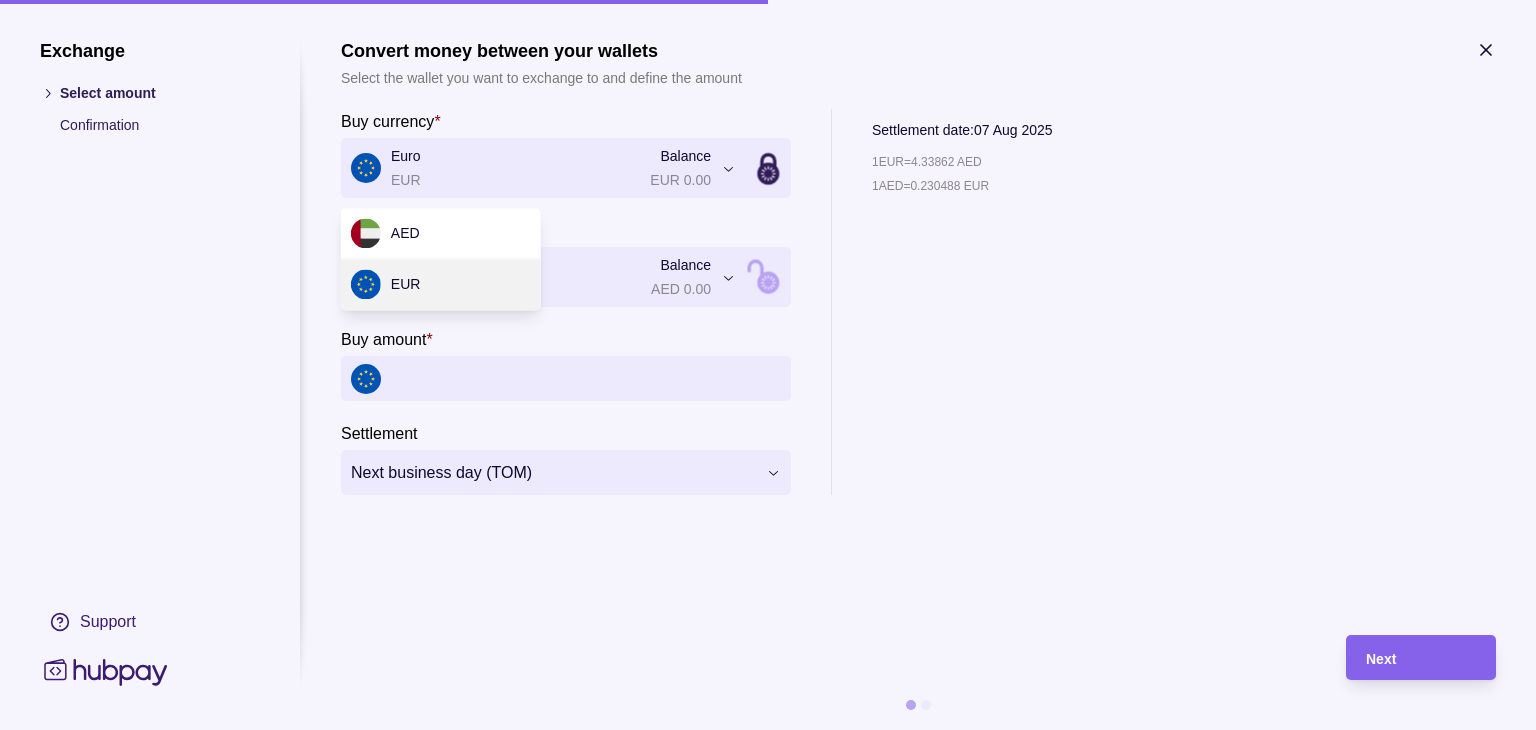 click on "**********" at bounding box center [768, 730] 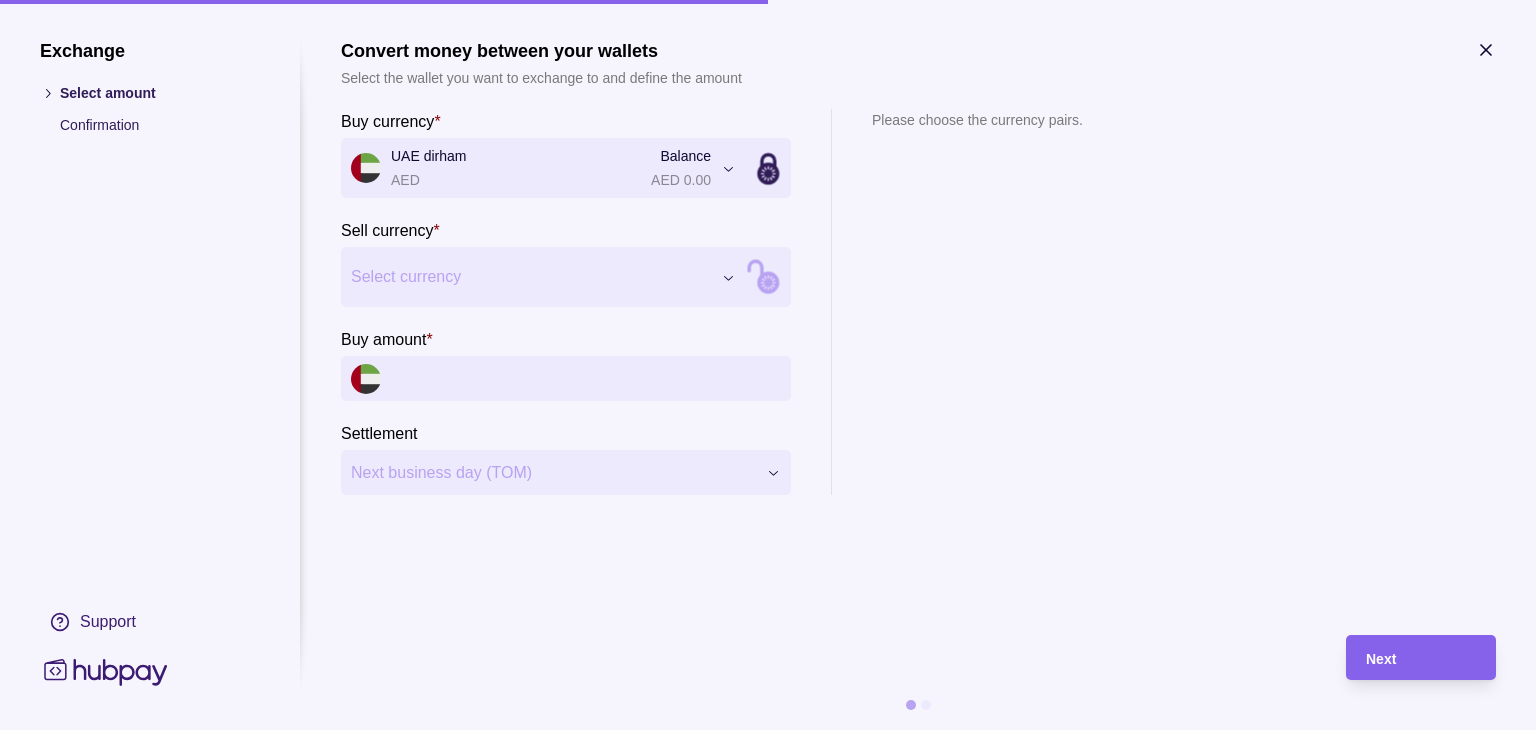 click on "Exchange Select amount Confirmation Support Convert money between your wallets Select the wallet you want to exchange to and define the amount Buy currency  * UAE dirham AED Balance AED 0.00 *** *** Sell currency  * Select currency *** *** Buy amount  * Settlement Next business day (TOM) Please choose the currency pairs. Next" at bounding box center (768, 730) 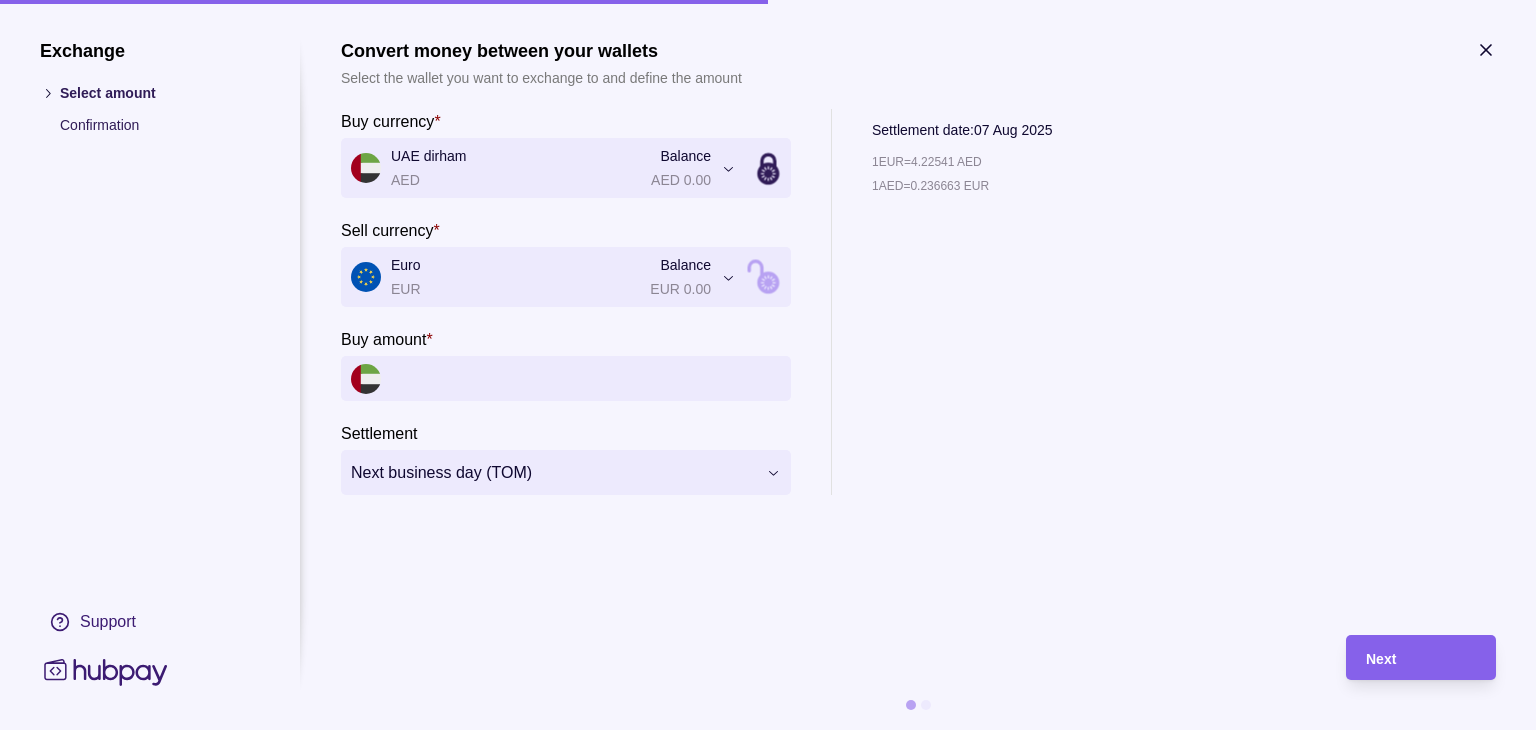 click on "1  EUR  =  4.22541   AED 1  AED  =  0.236663   EUR" at bounding box center (962, 323) 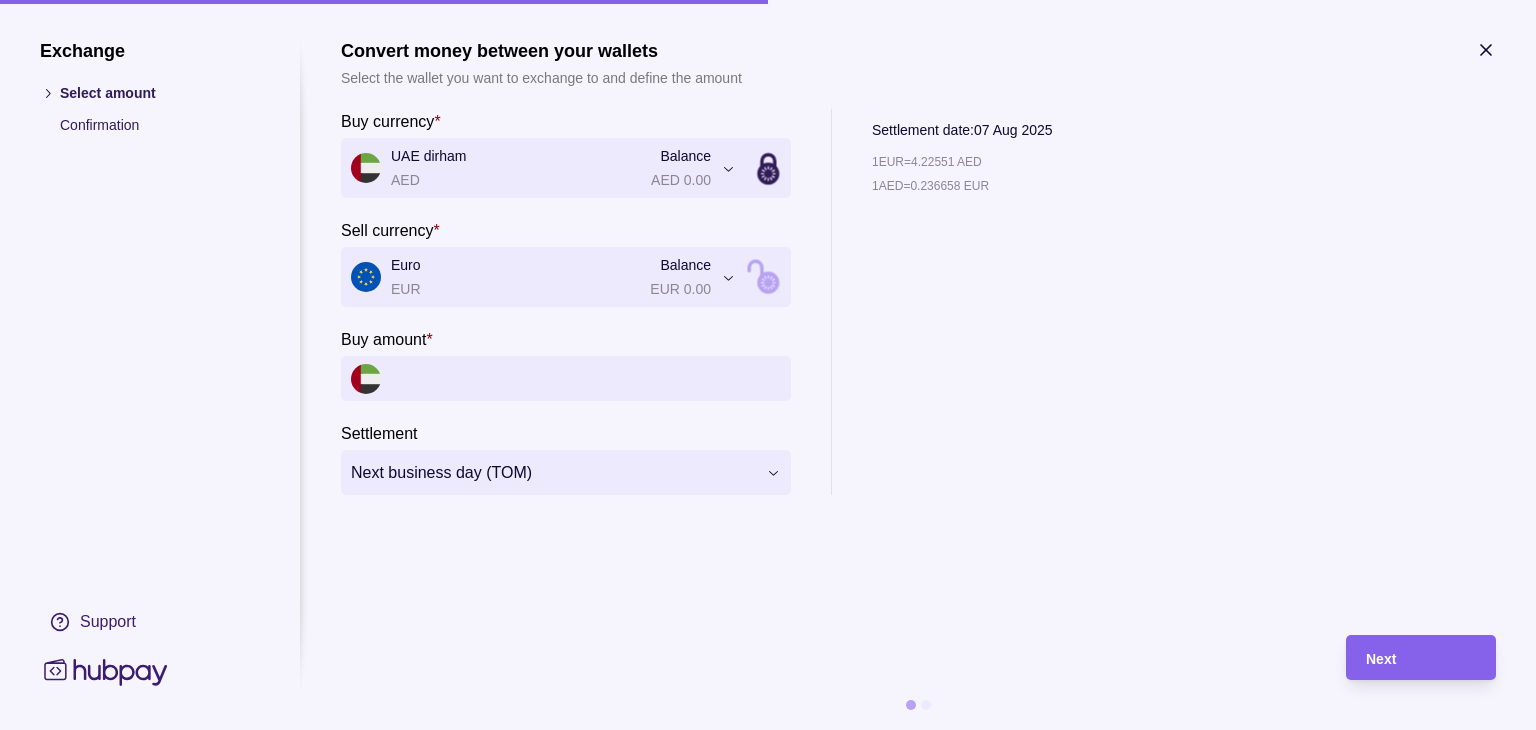 click on "**********" at bounding box center (768, 730) 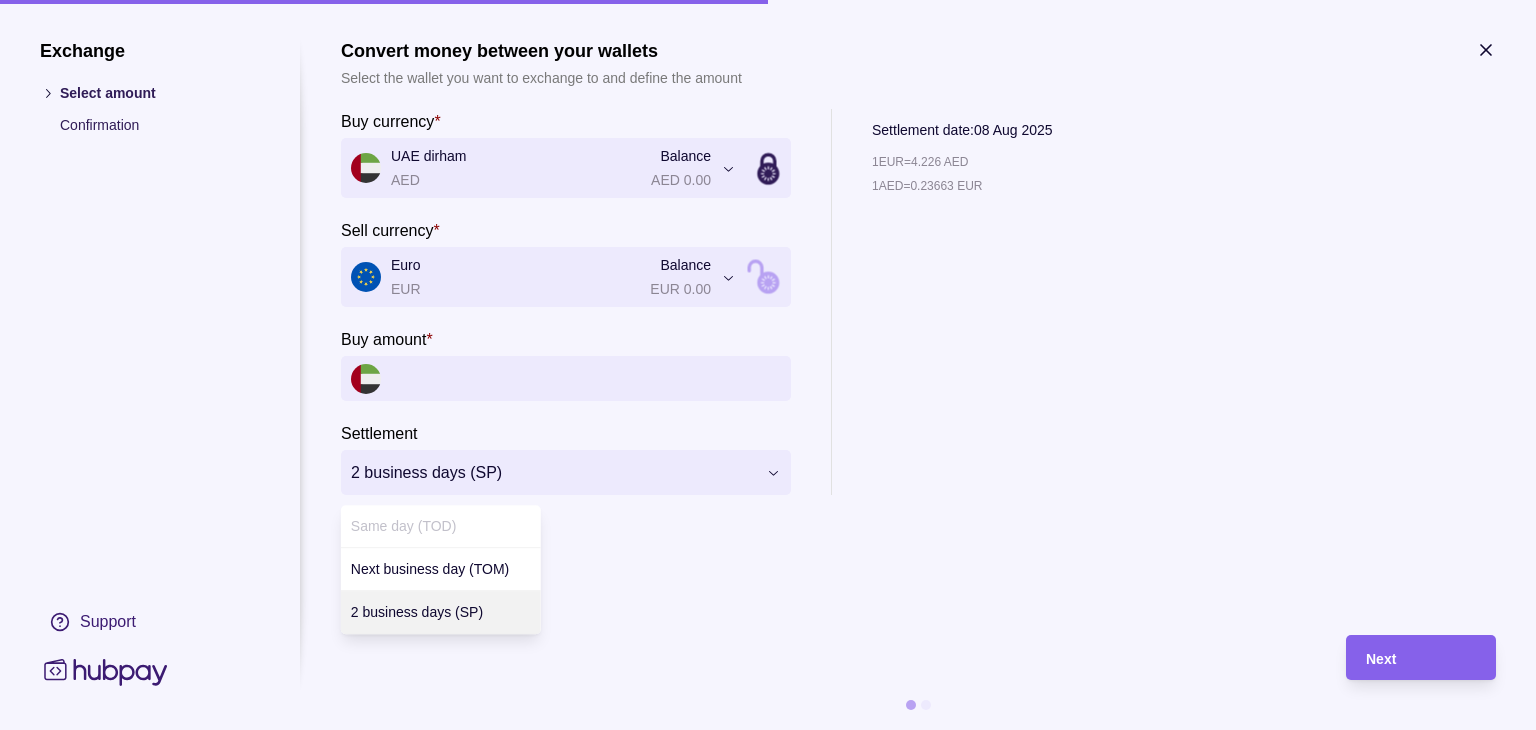 click on "**********" at bounding box center (768, 730) 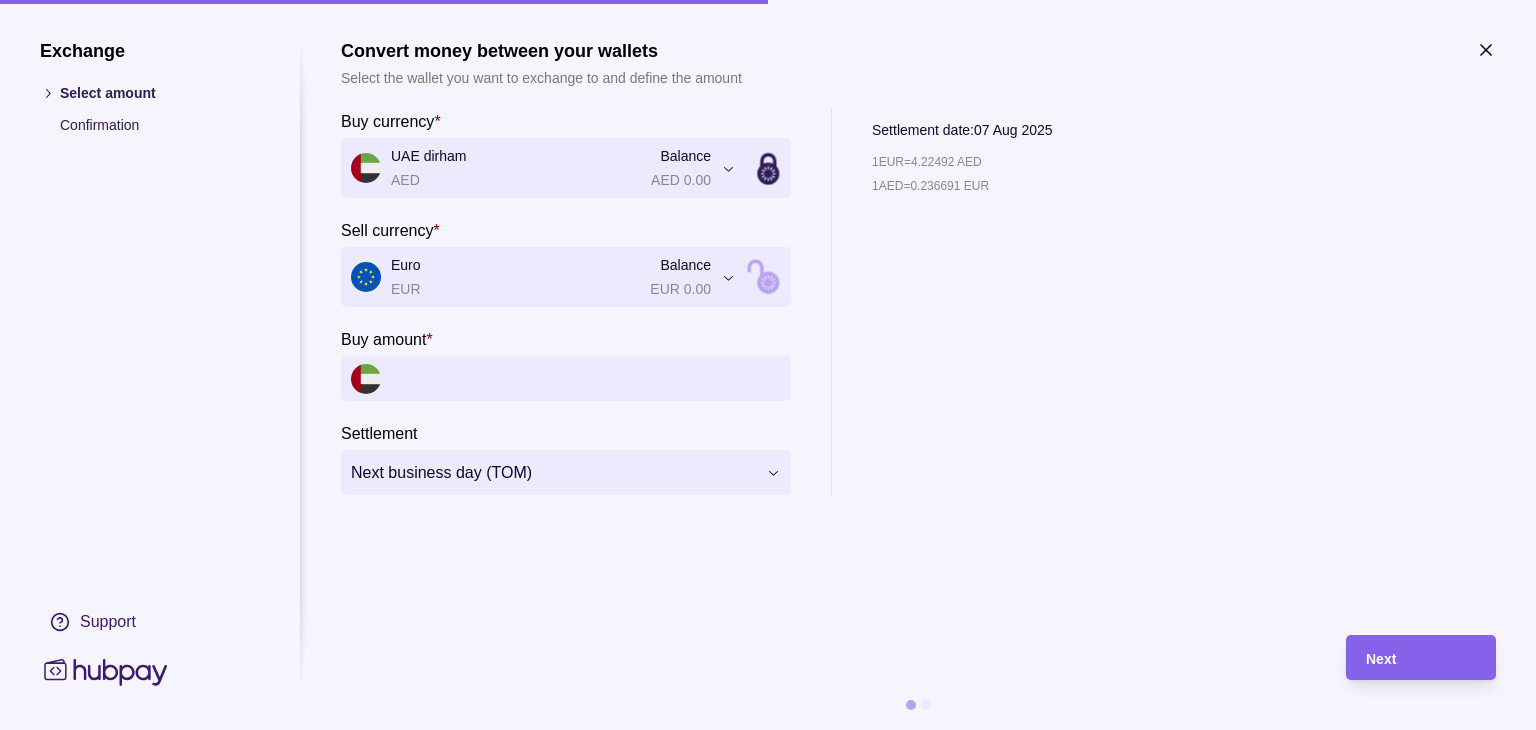 click on "1  EUR  =  4.22492   AED 1  AED  =  0.236691   EUR" at bounding box center [962, 323] 